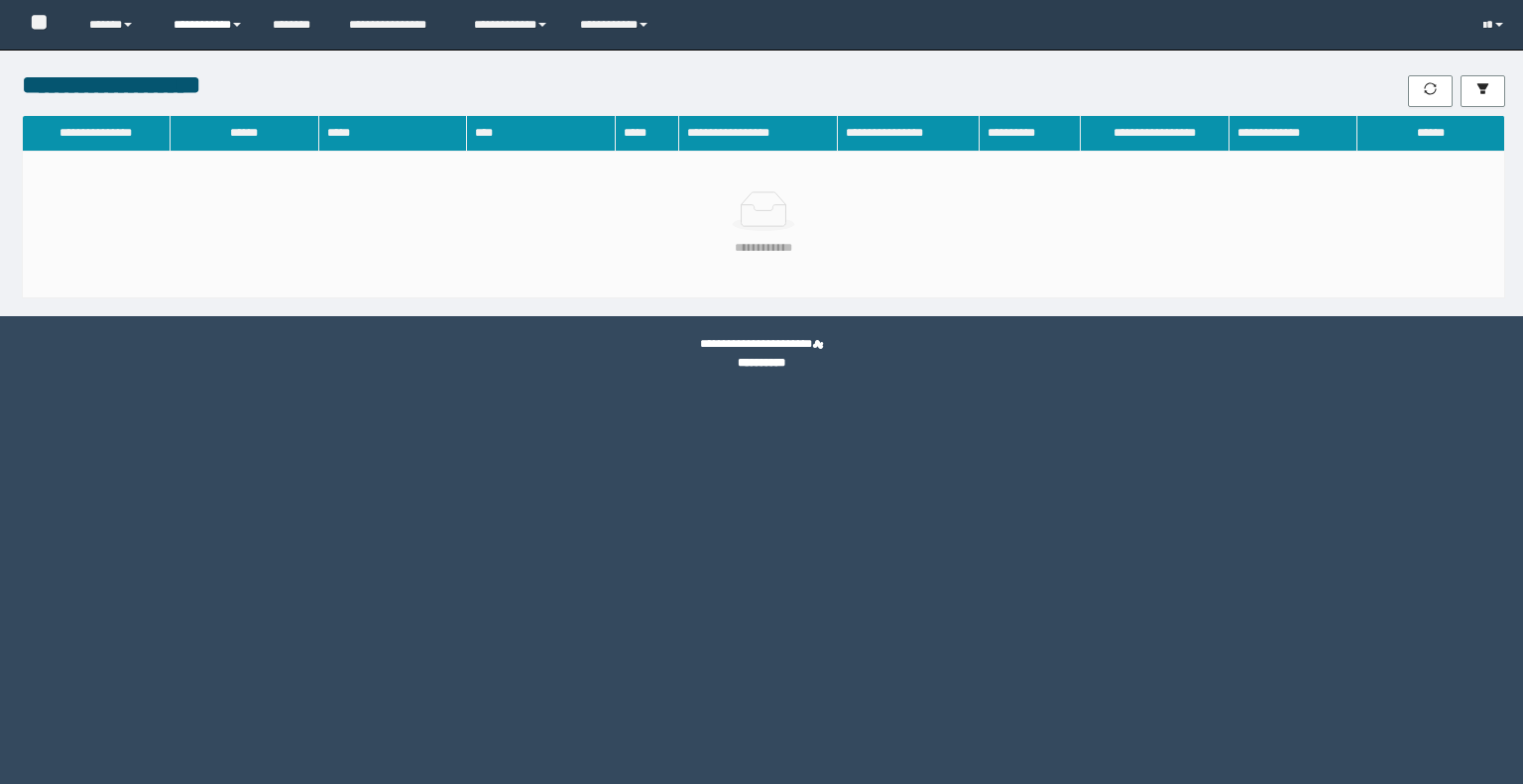 scroll, scrollTop: 0, scrollLeft: 0, axis: both 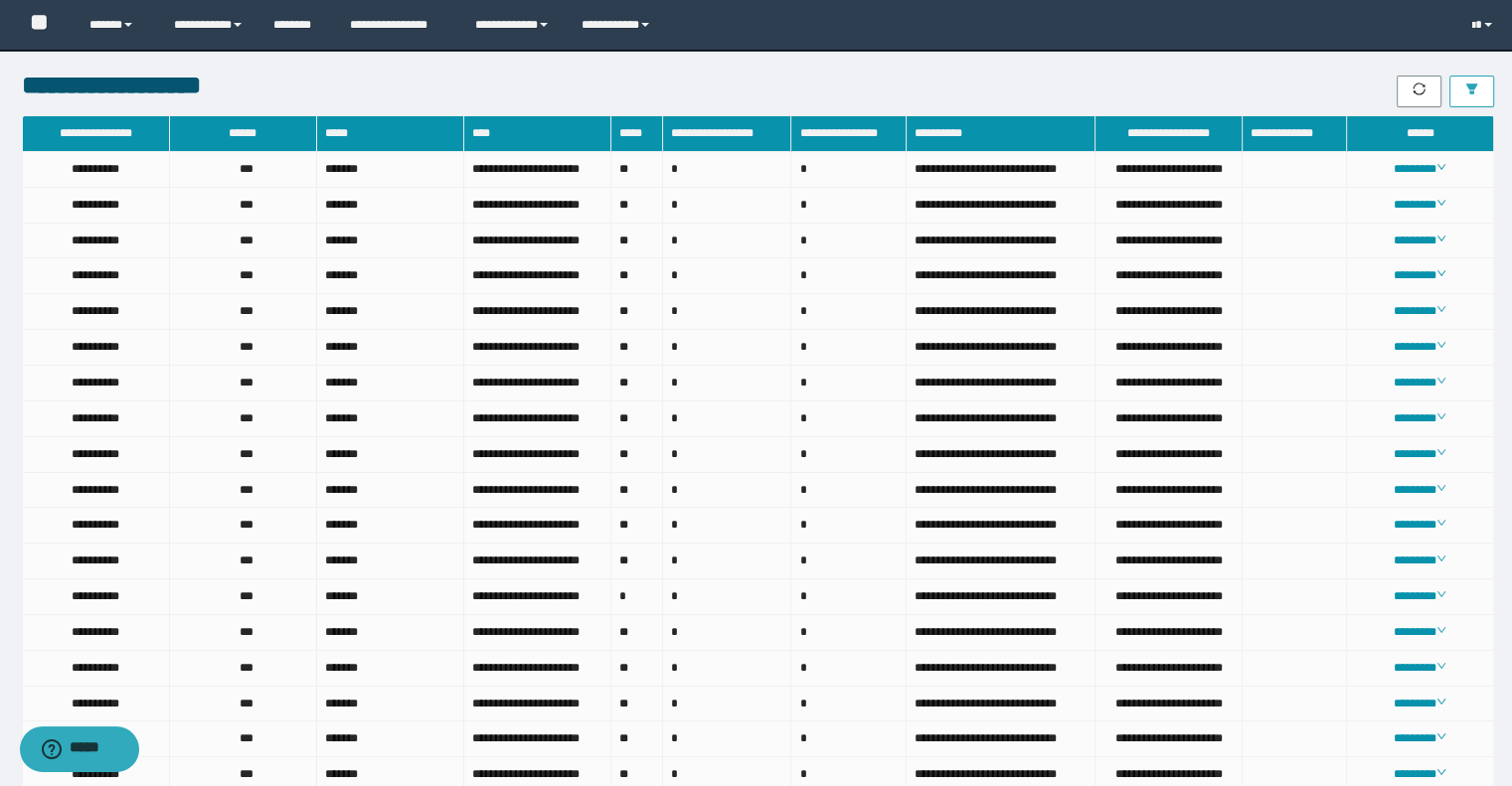 click at bounding box center (1471, 91) 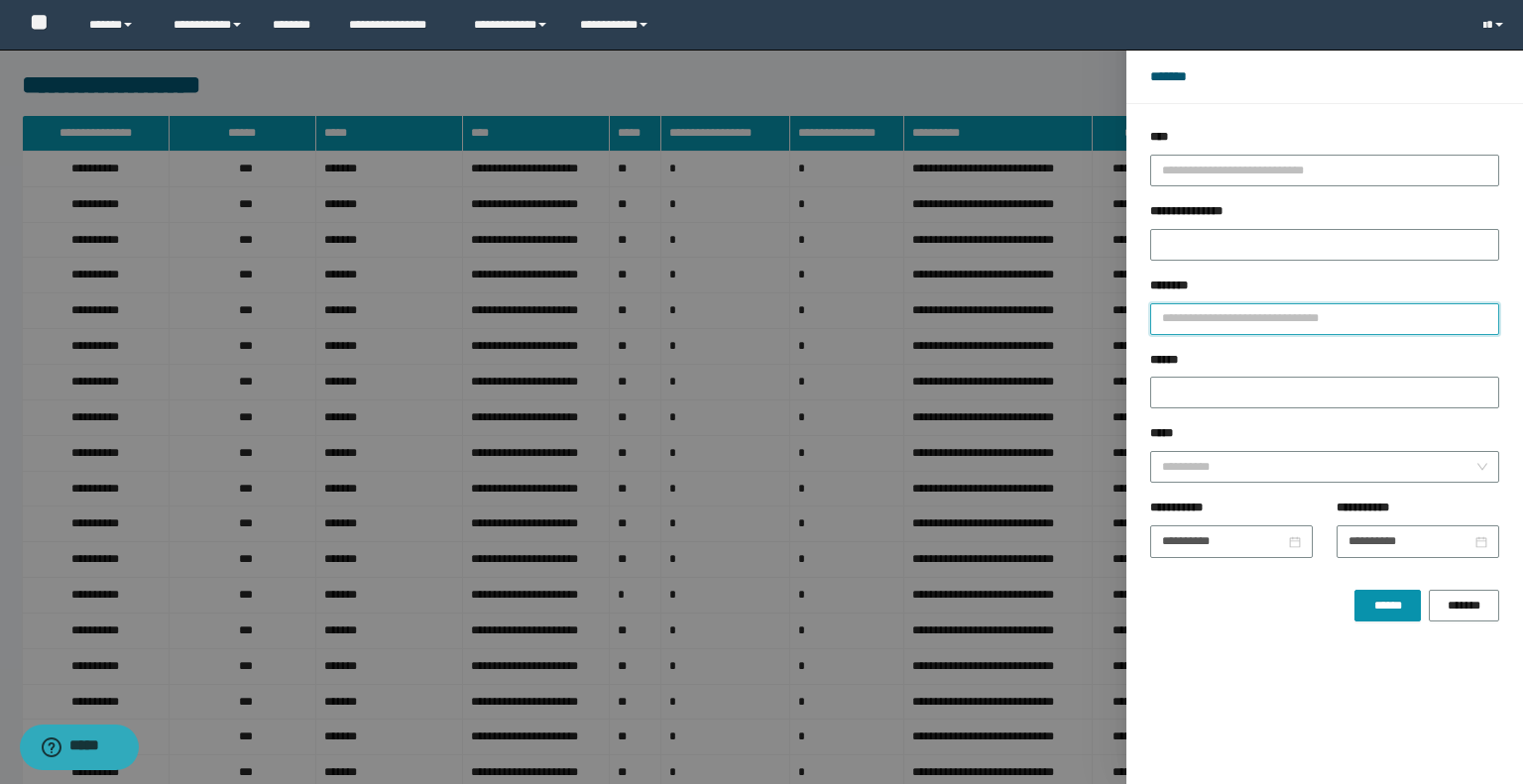 click on "********" at bounding box center [1325, 319] 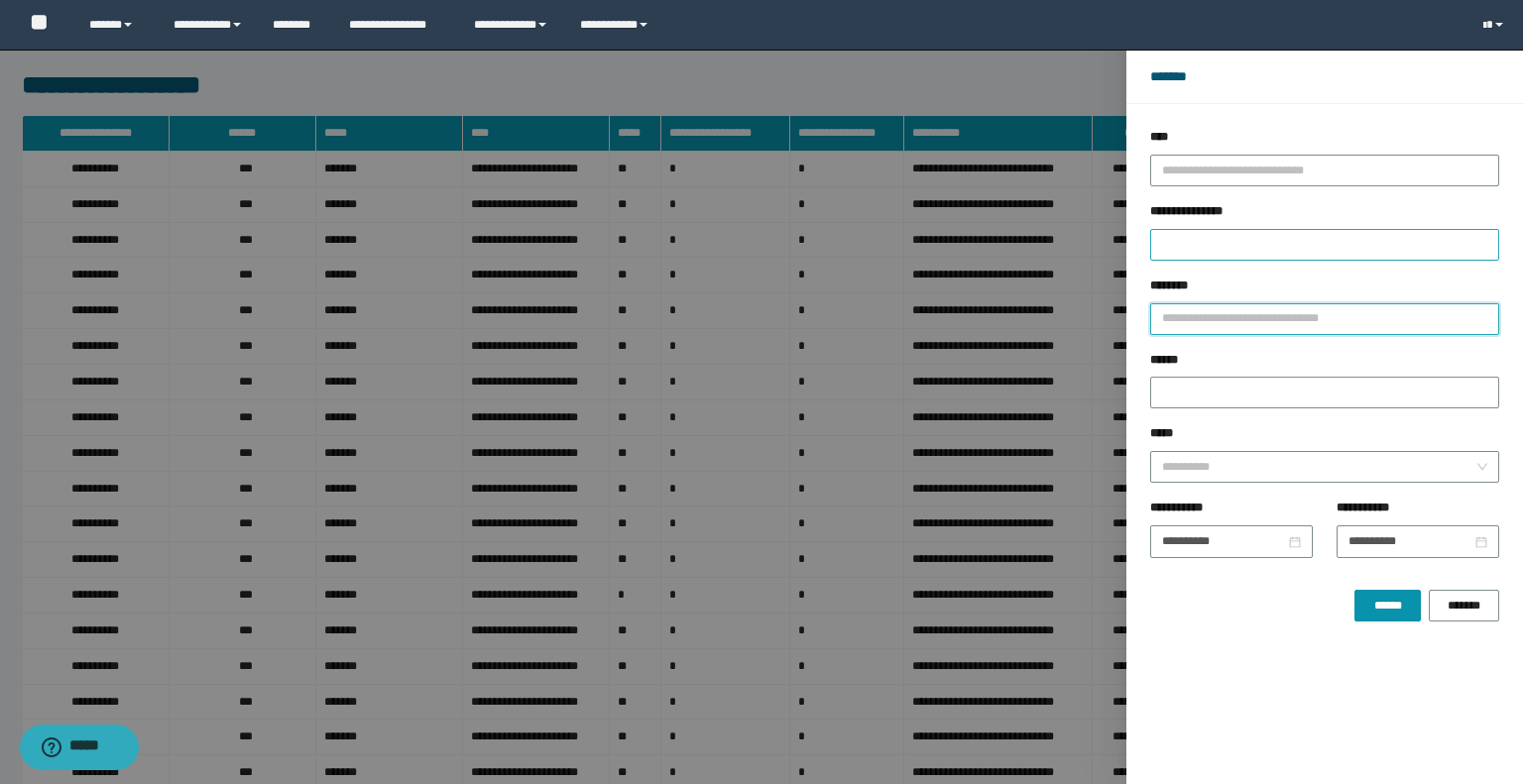 paste on "**********" 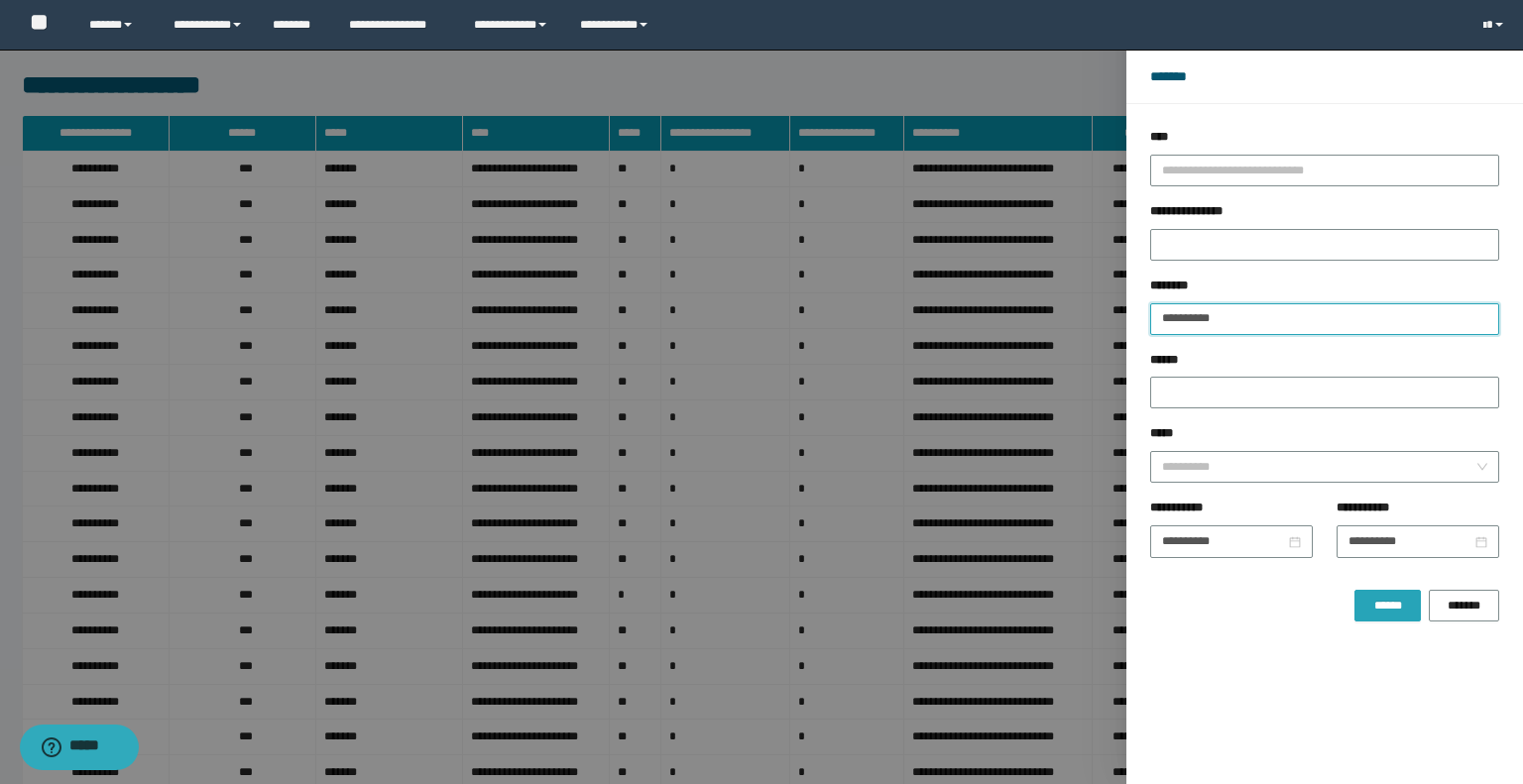 type on "**********" 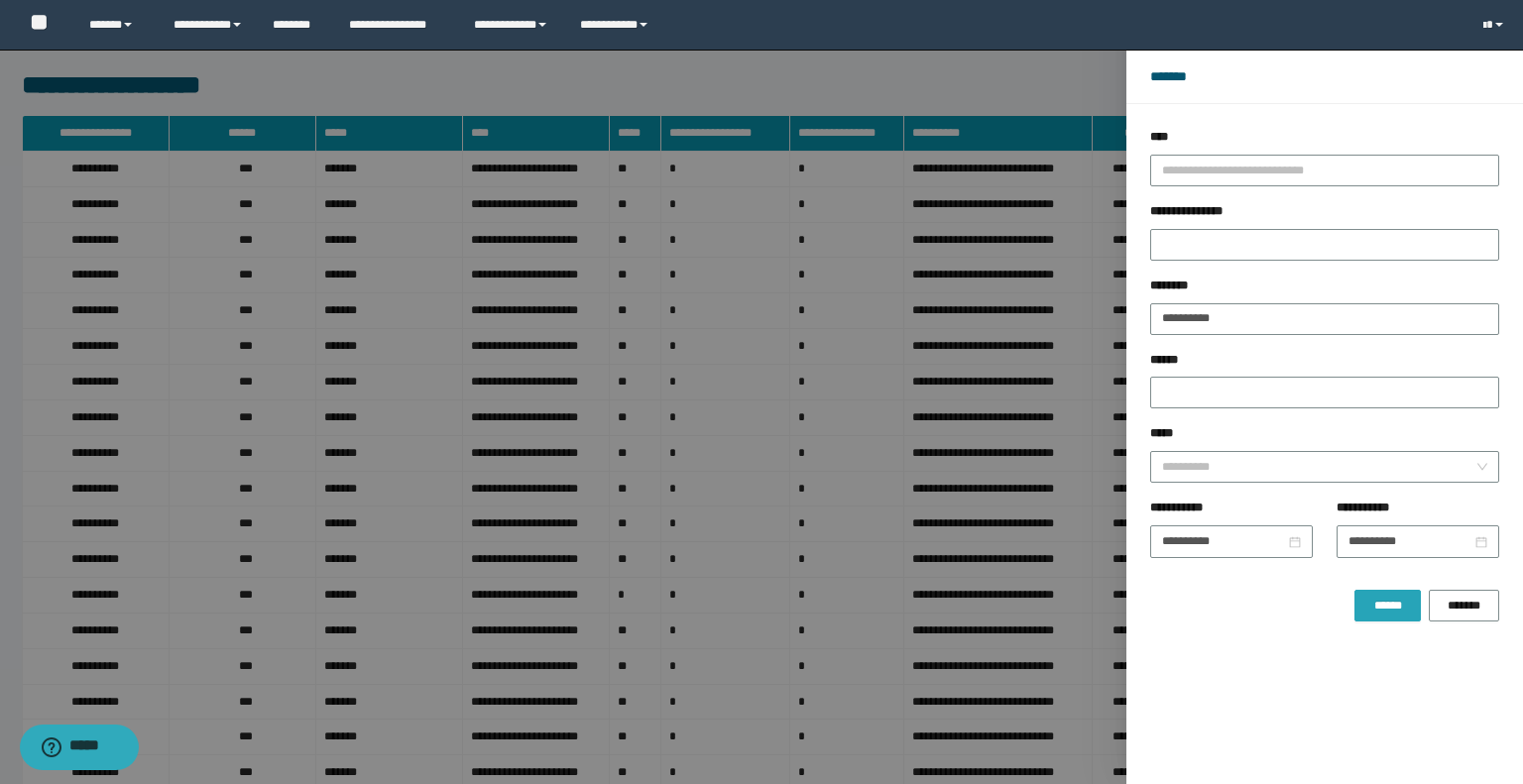 click on "******" at bounding box center (1387, 606) 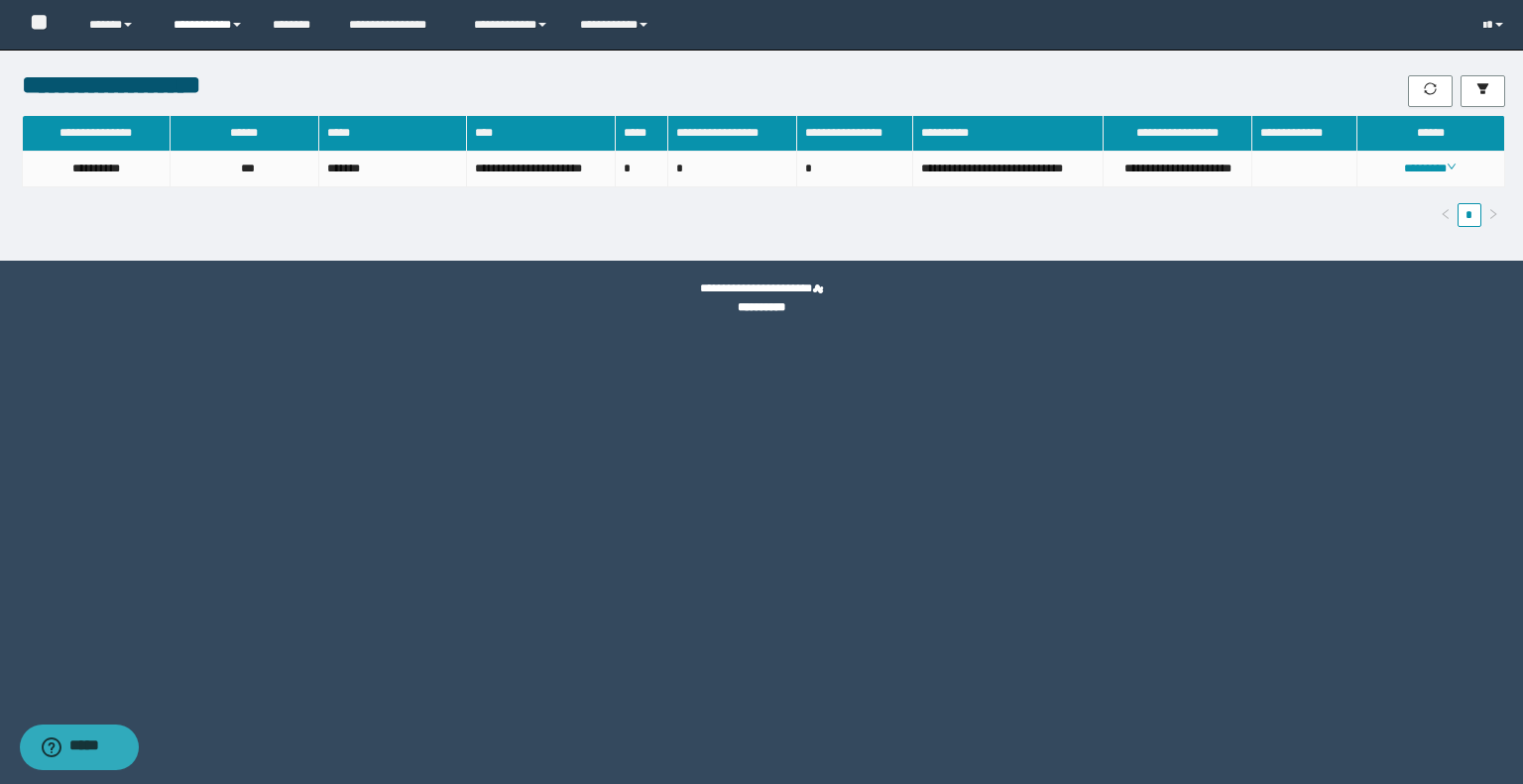 click on "**********" at bounding box center [208, 25] 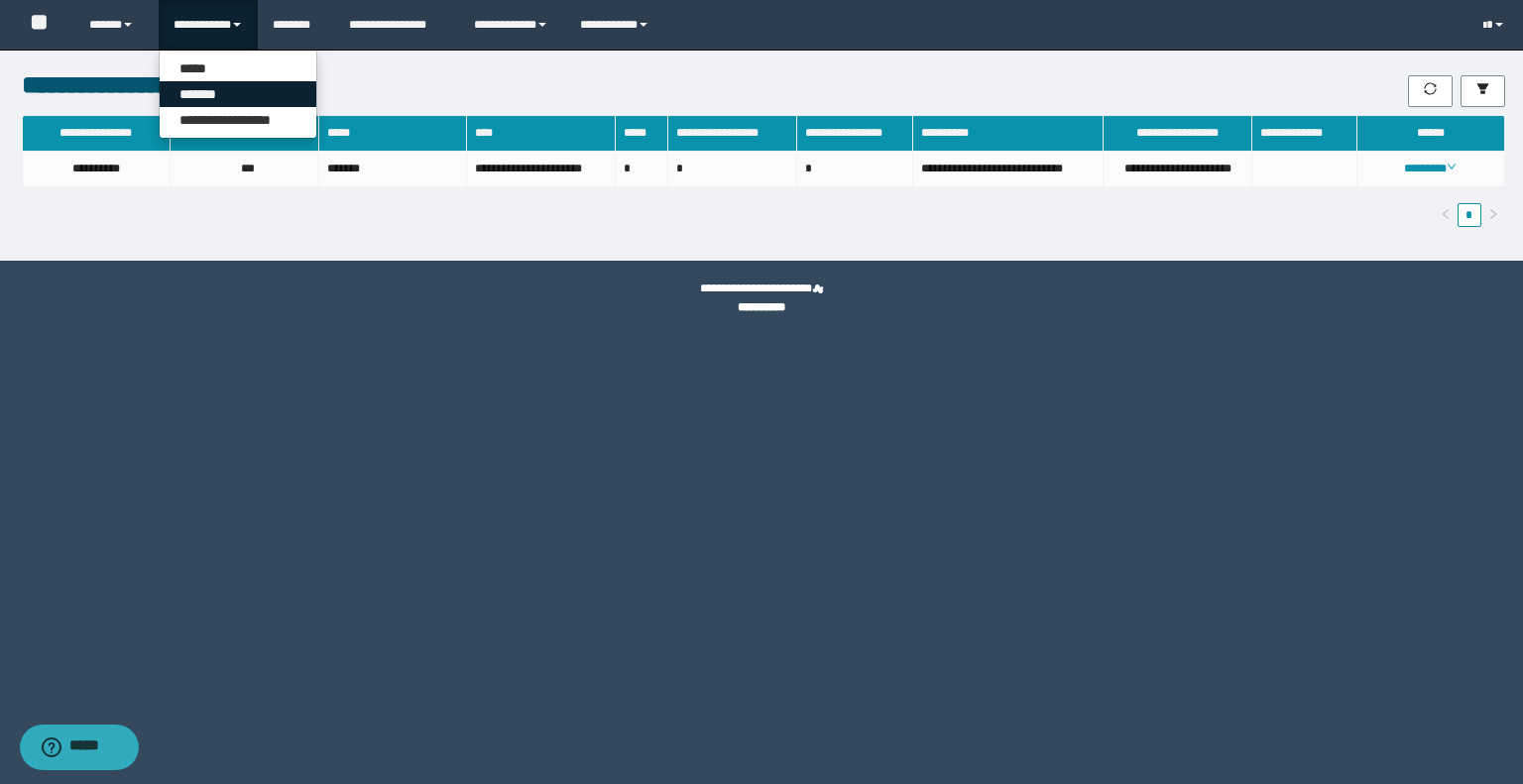 click on "*******" at bounding box center [238, 94] 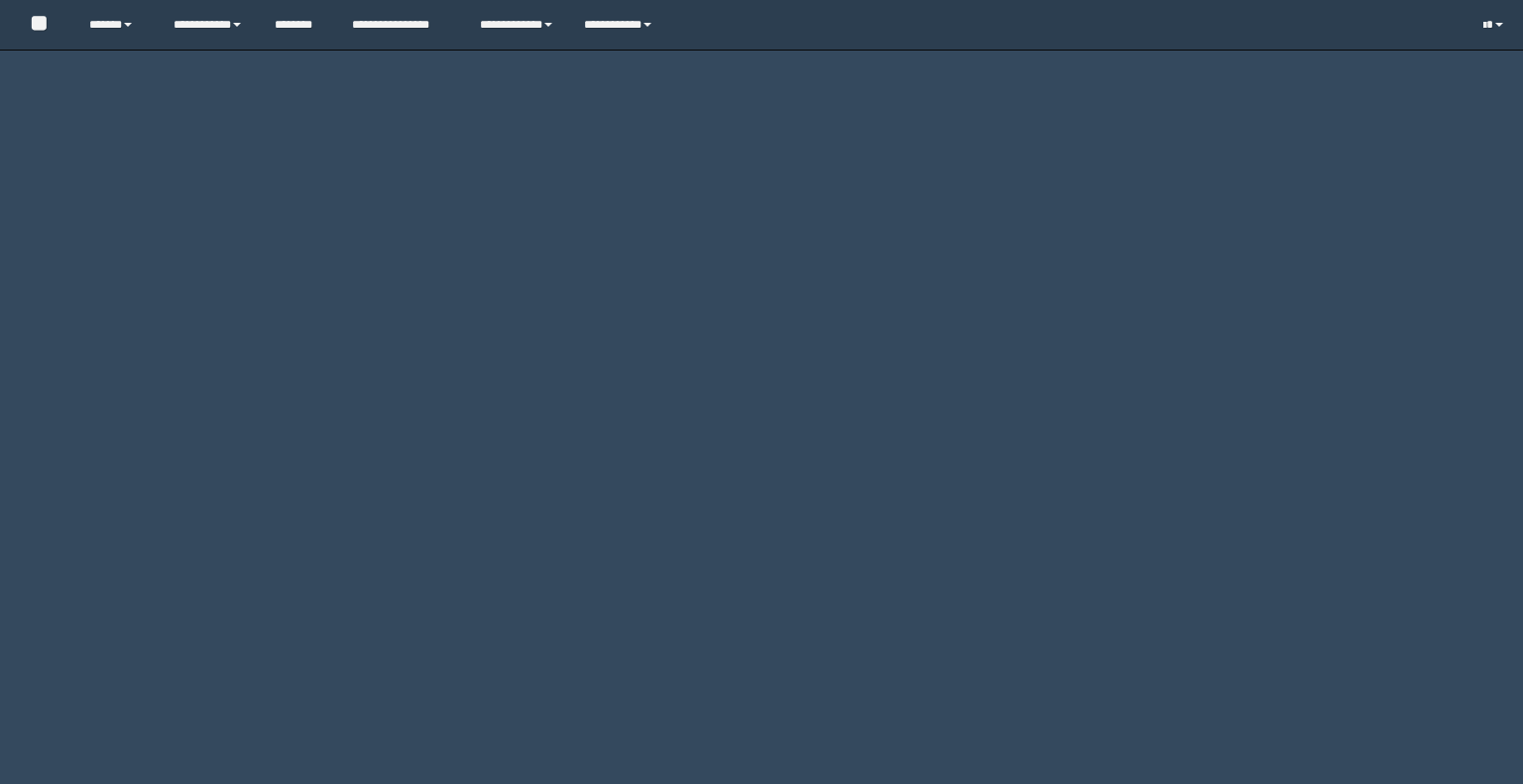 scroll, scrollTop: 0, scrollLeft: 0, axis: both 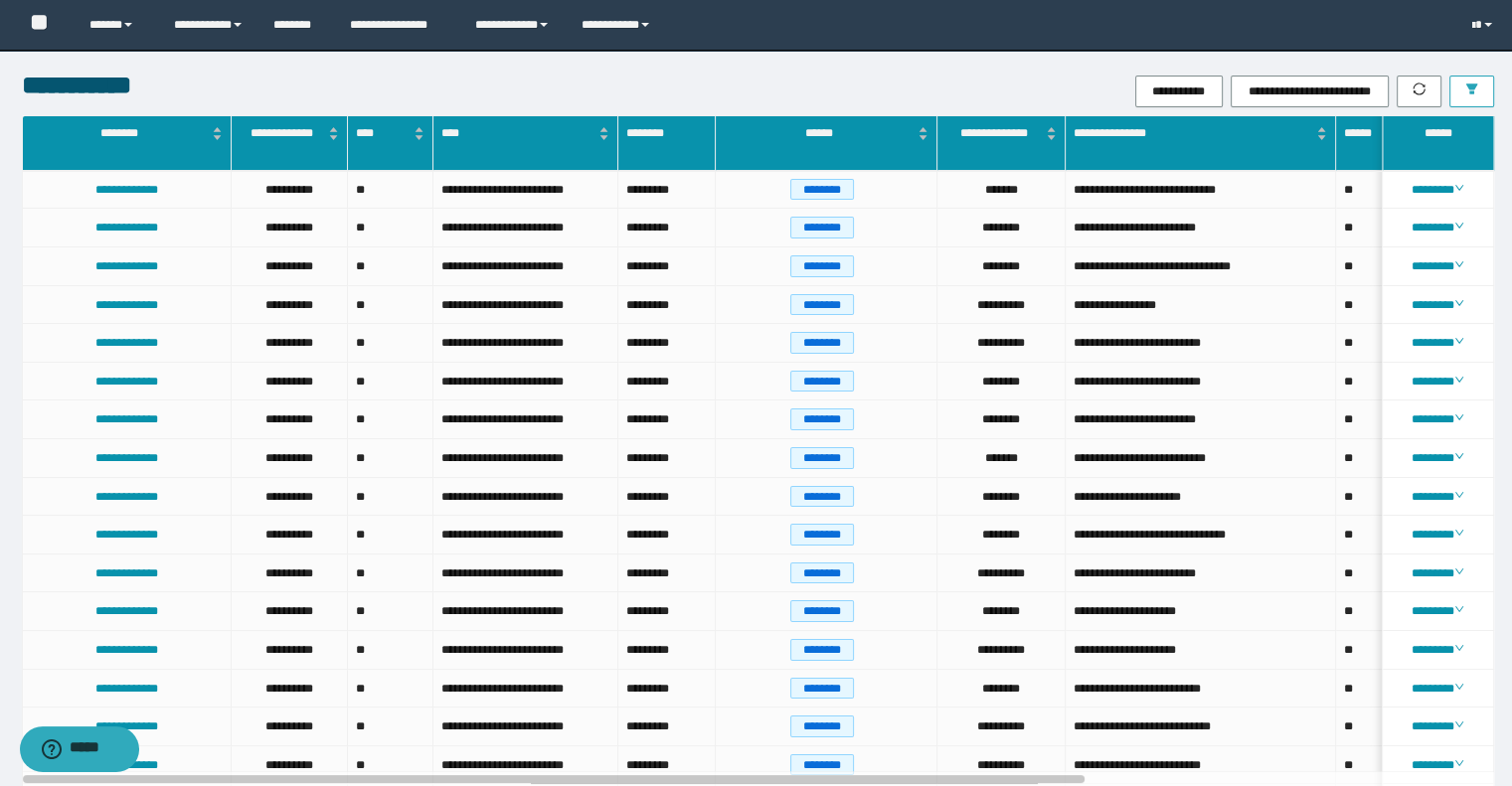 click 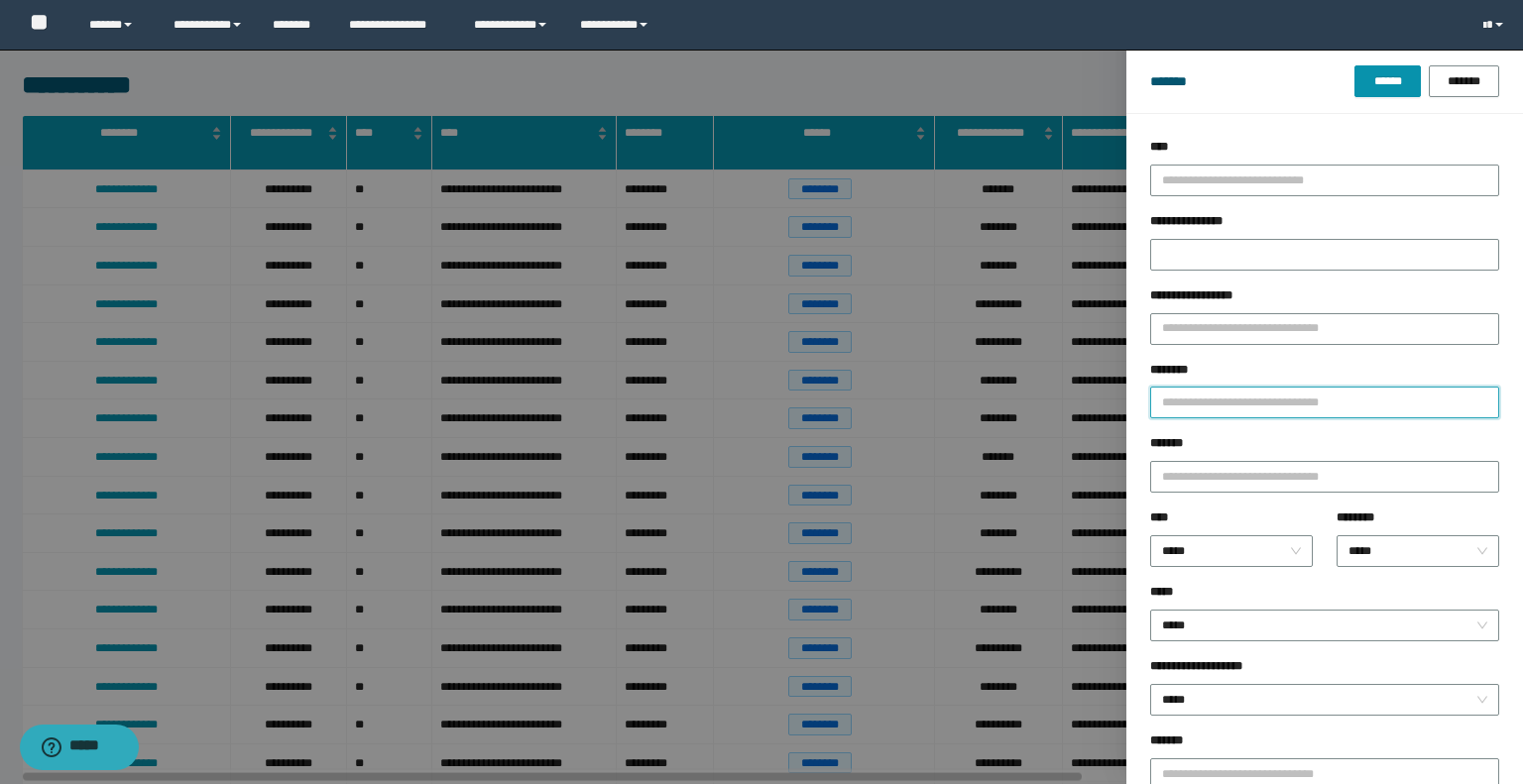 click on "********" at bounding box center (1325, 402) 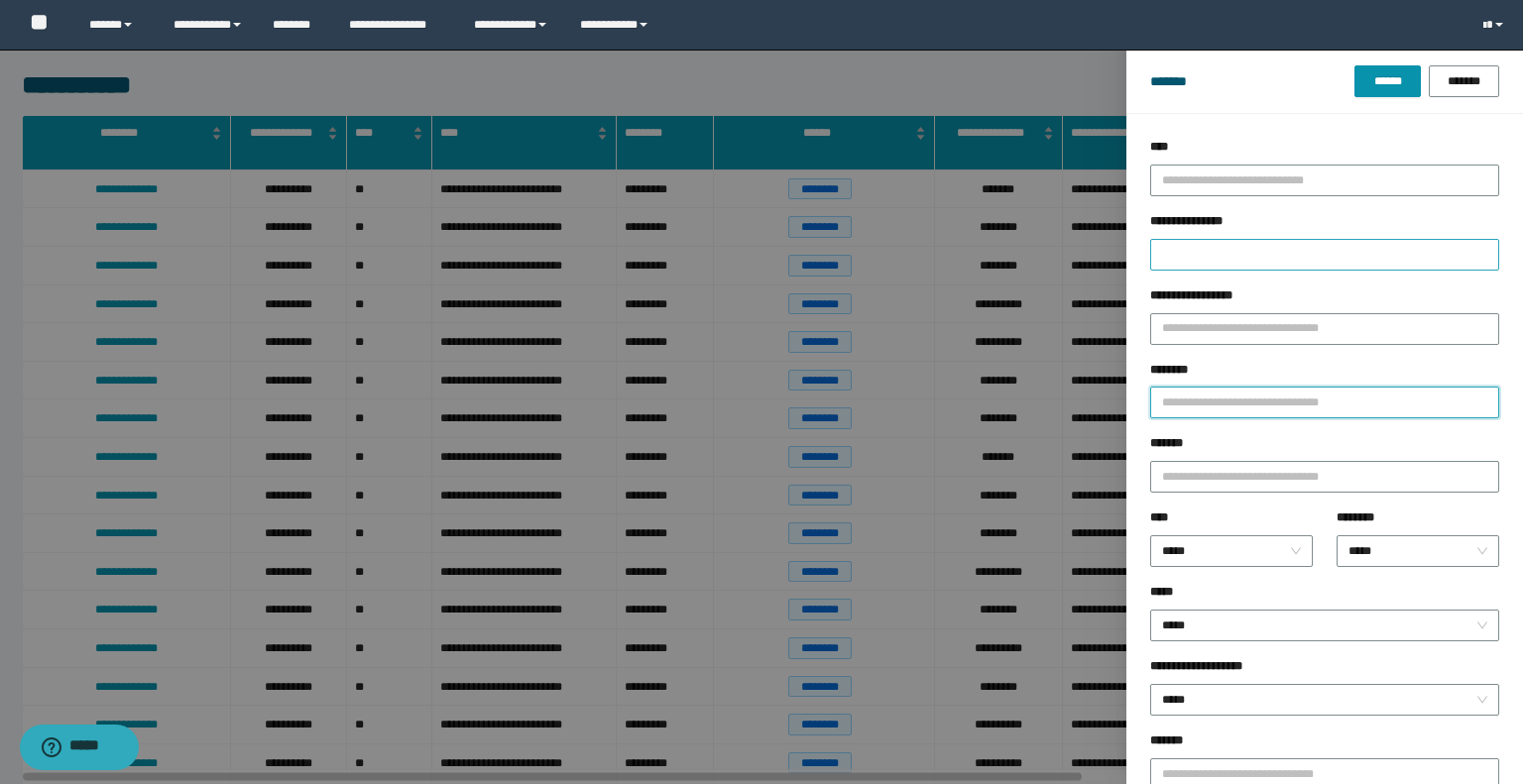paste on "**********" 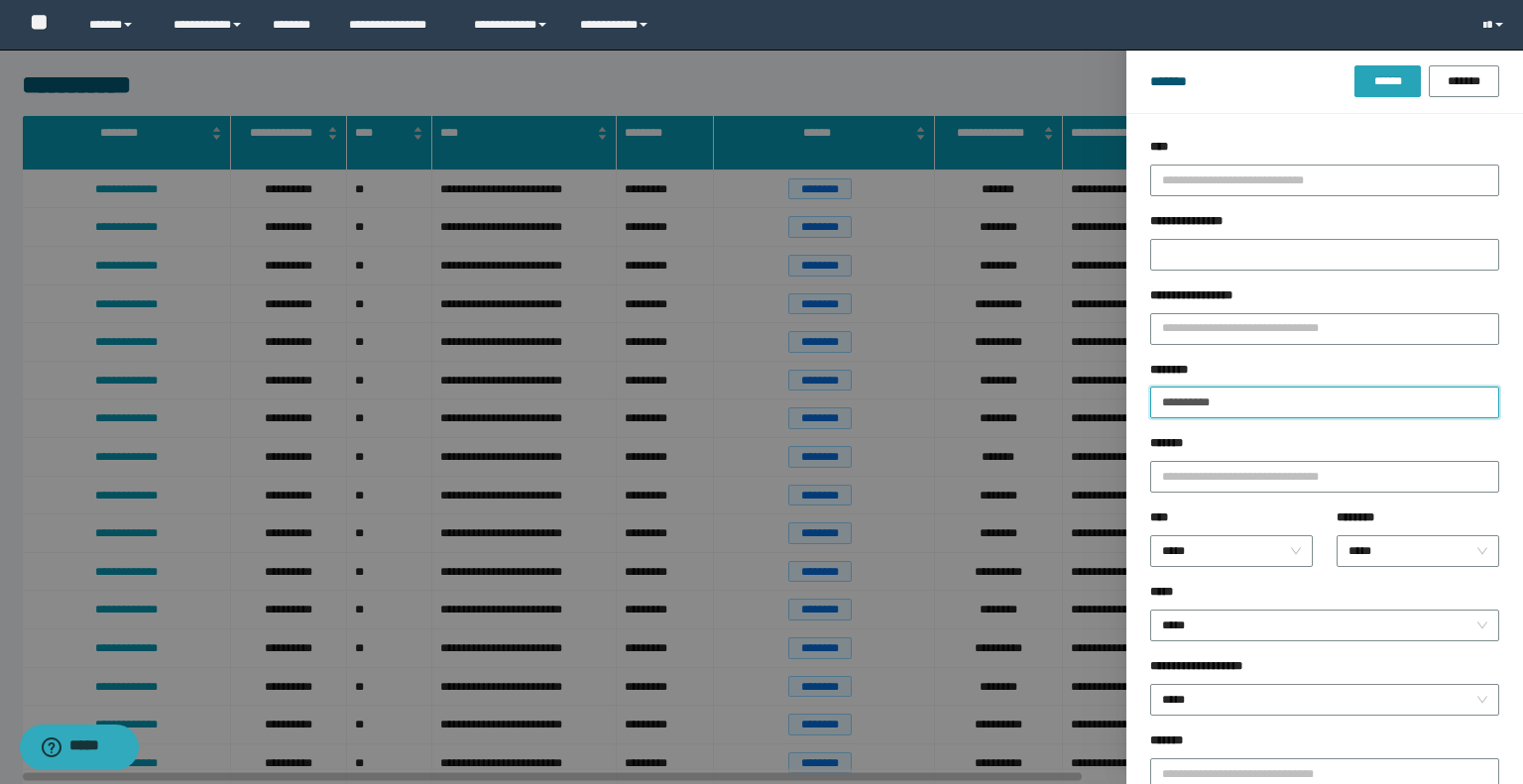 type on "**********" 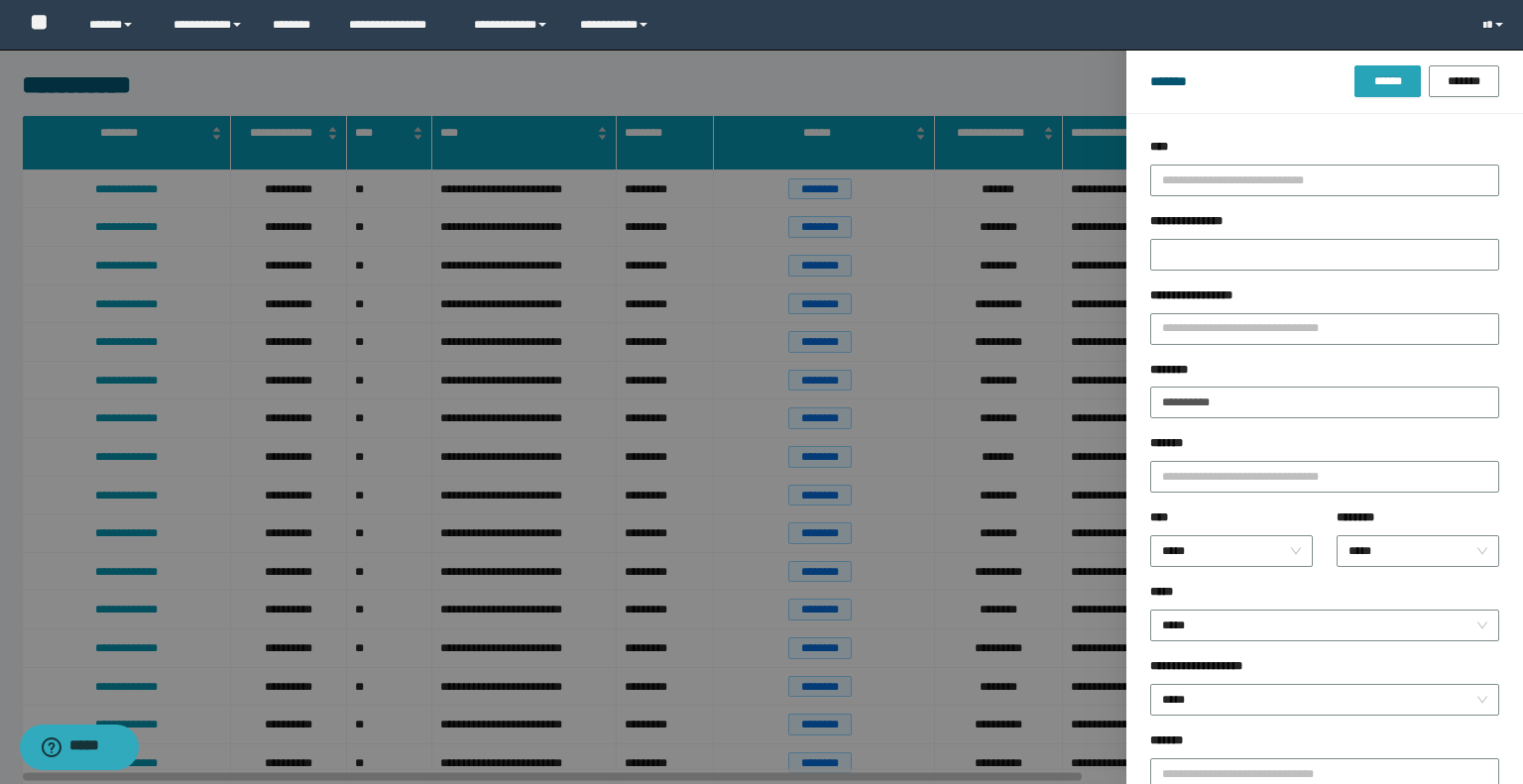 click on "******" at bounding box center [1387, 81] 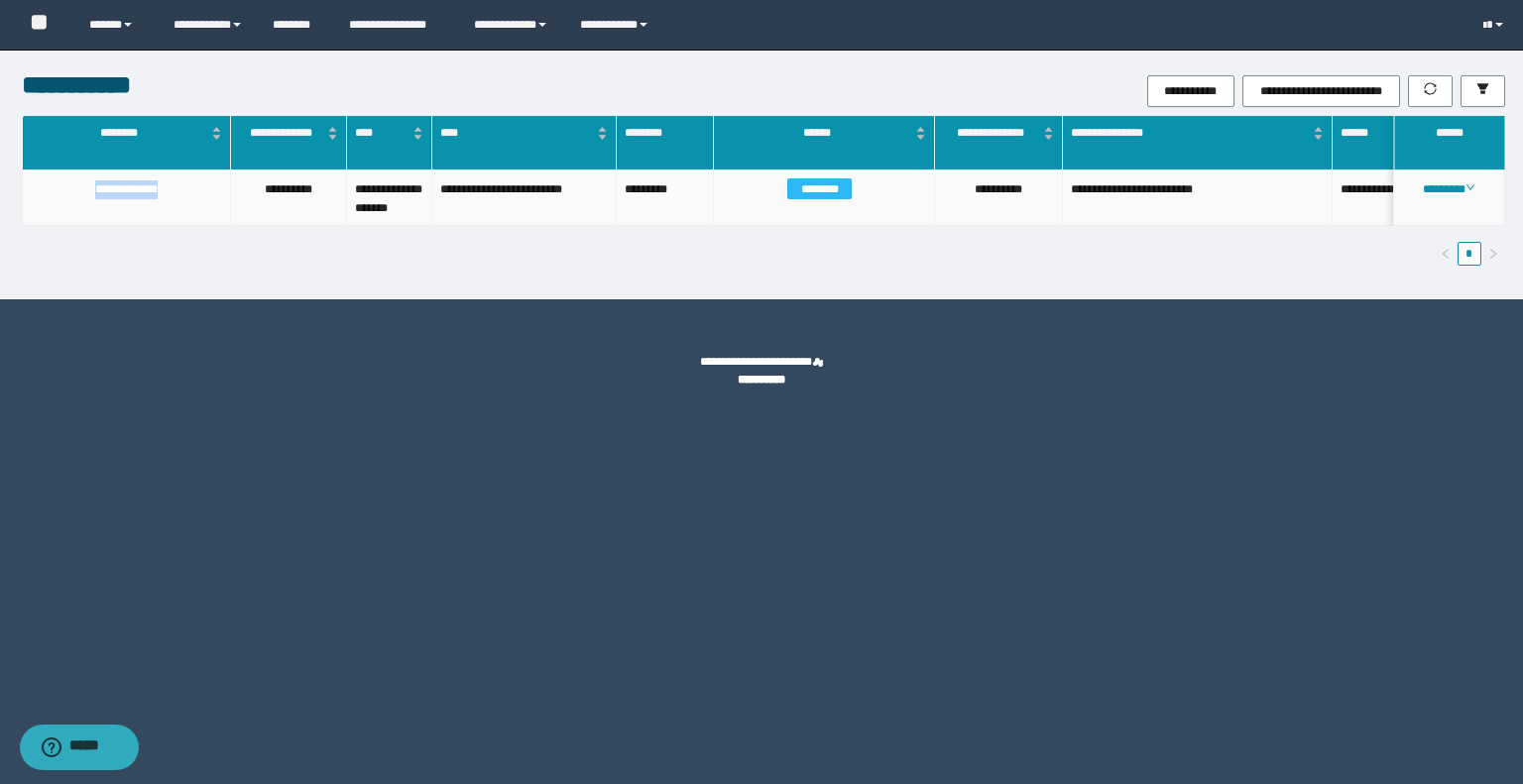 drag, startPoint x: 185, startPoint y: 185, endPoint x: 42, endPoint y: 187, distance: 143.014 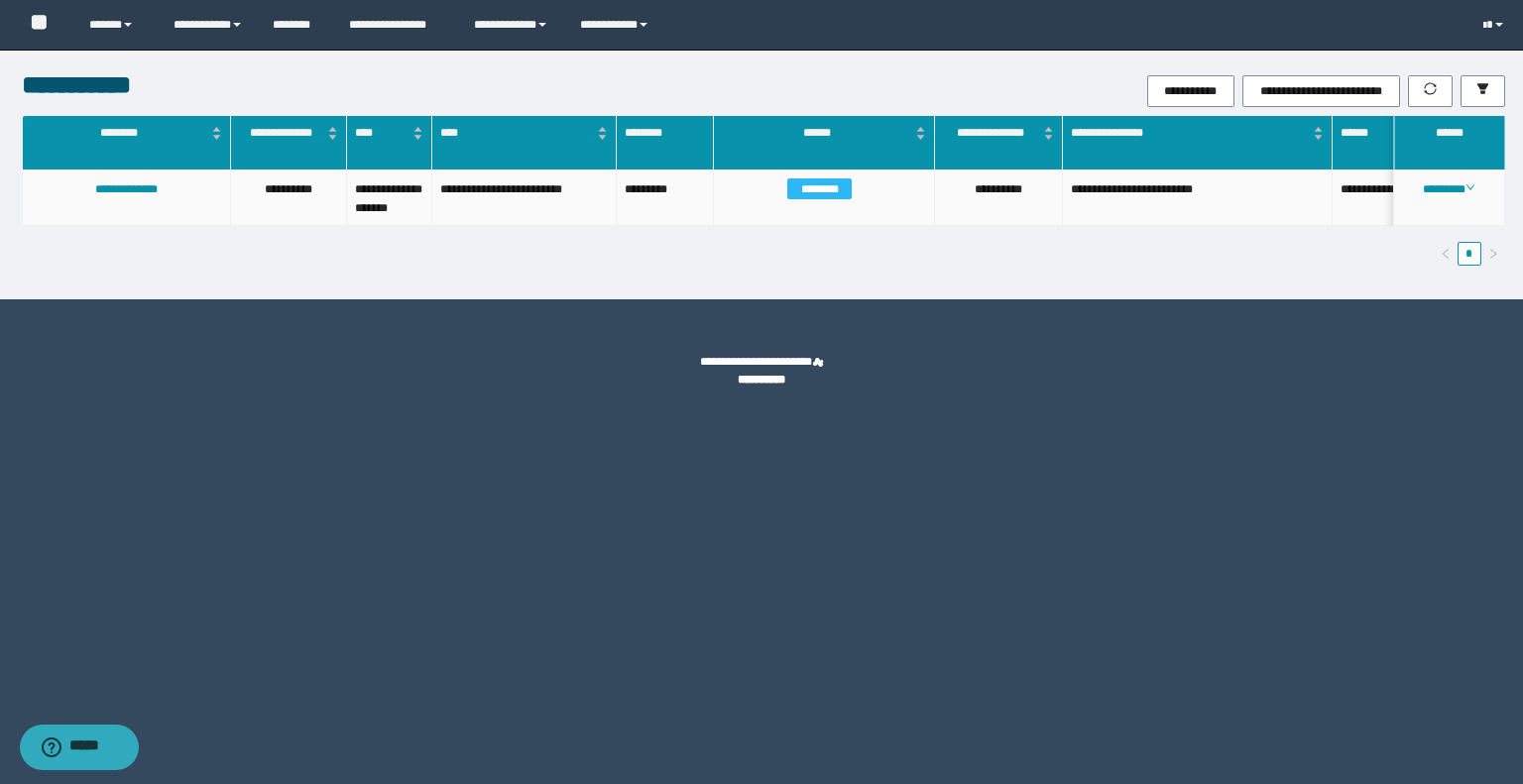 click on "**********" at bounding box center [1198, 198] 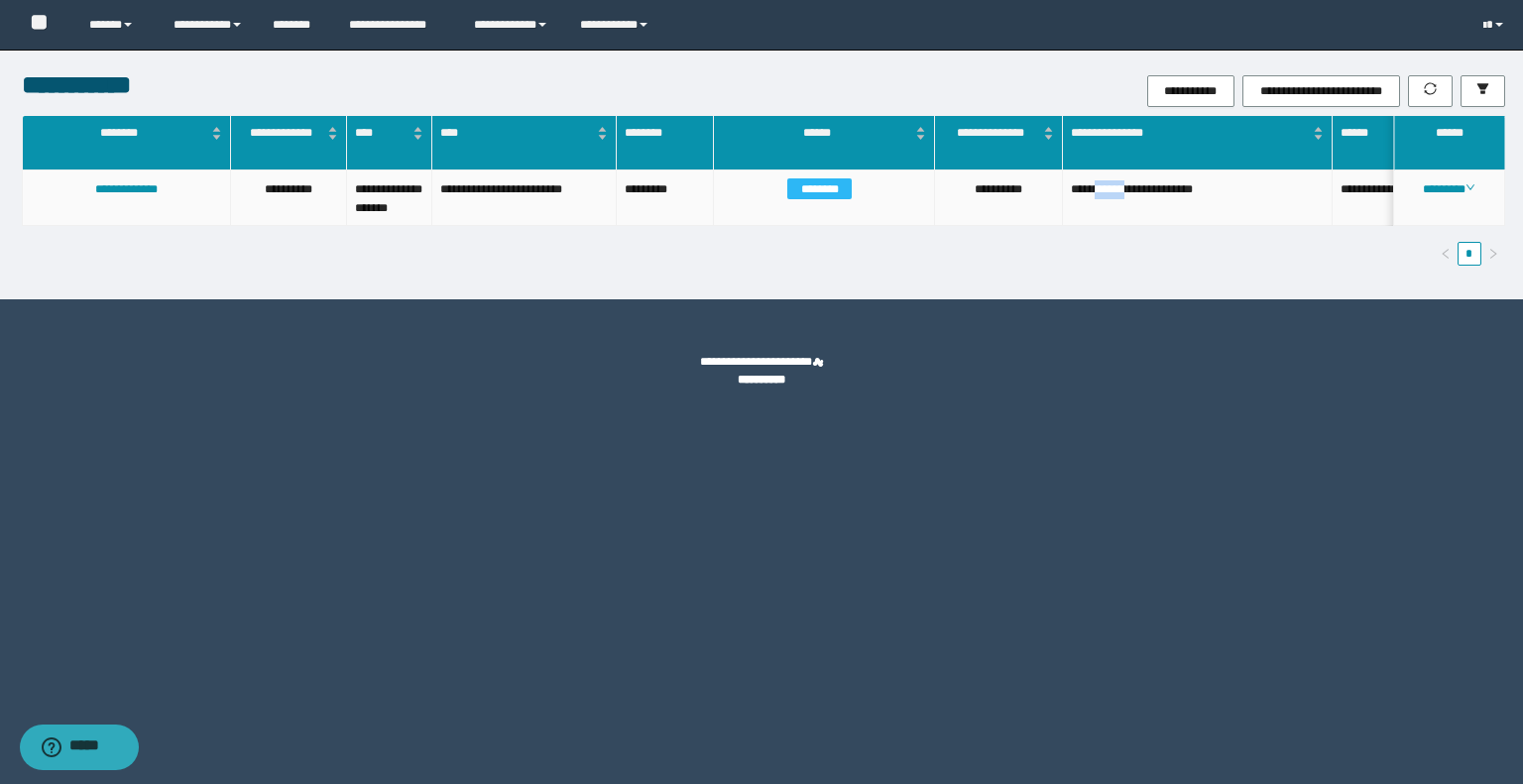 click on "**********" at bounding box center (1198, 198) 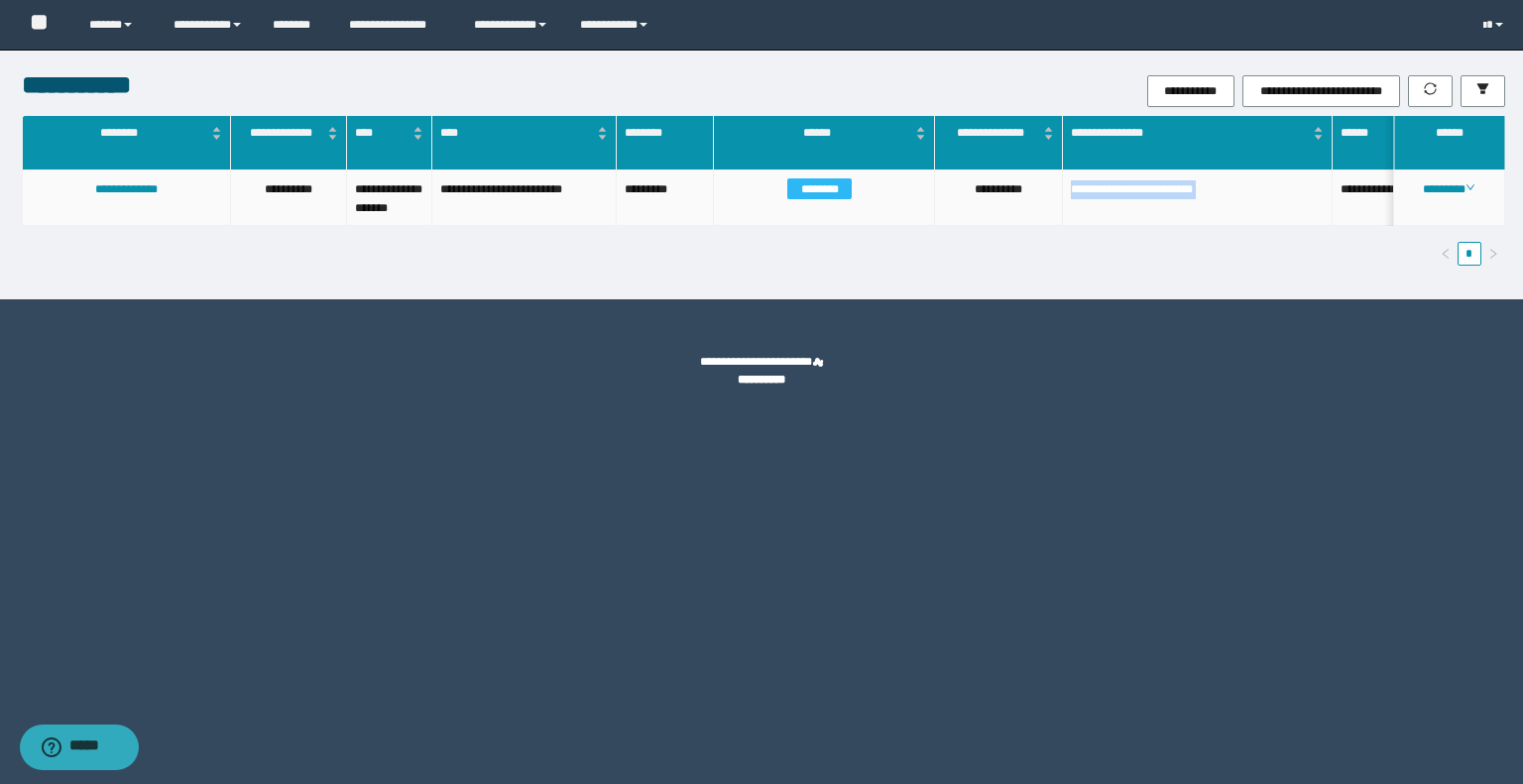 click on "**********" at bounding box center [1198, 198] 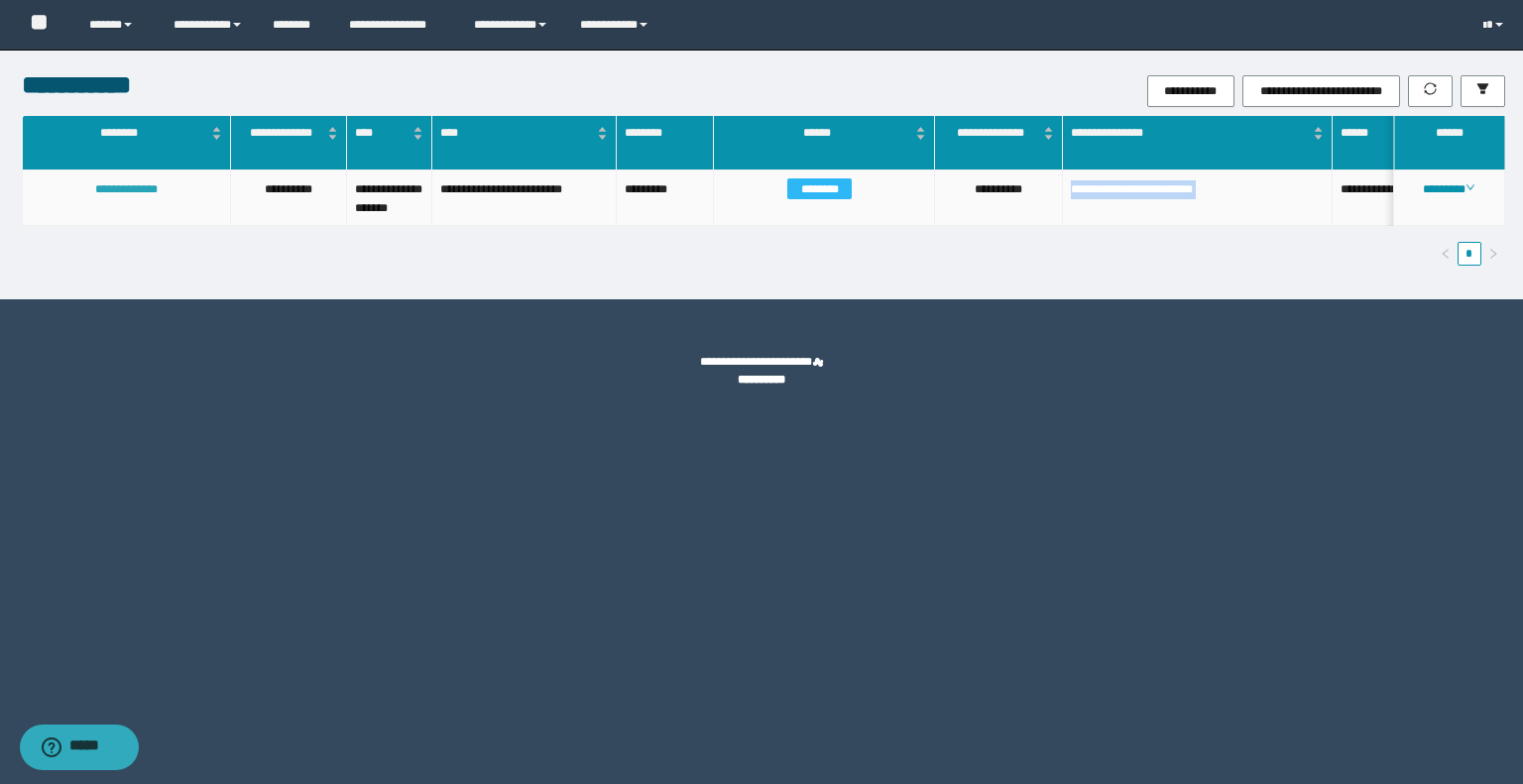 click on "**********" at bounding box center (126, 189) 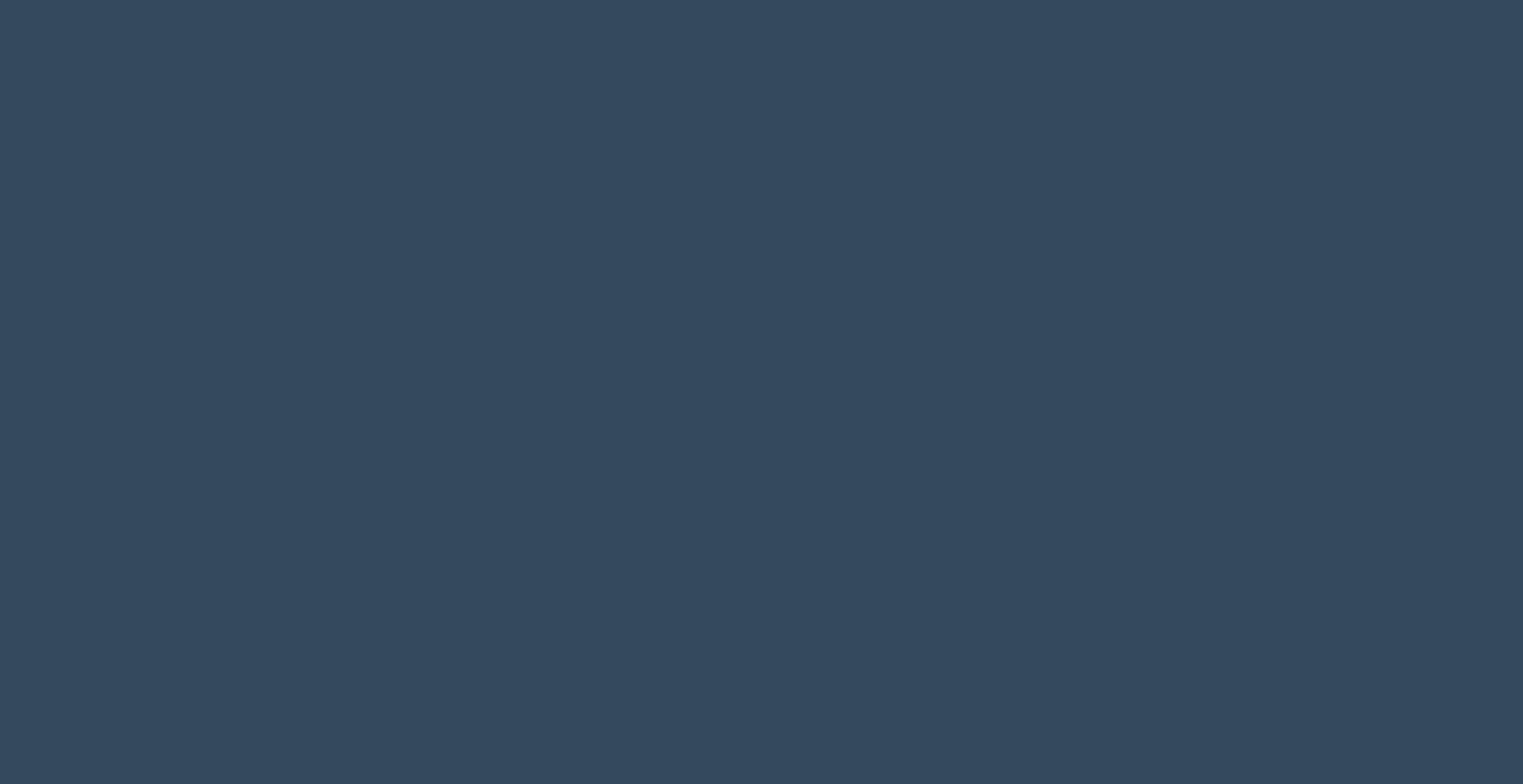 scroll, scrollTop: 0, scrollLeft: 0, axis: both 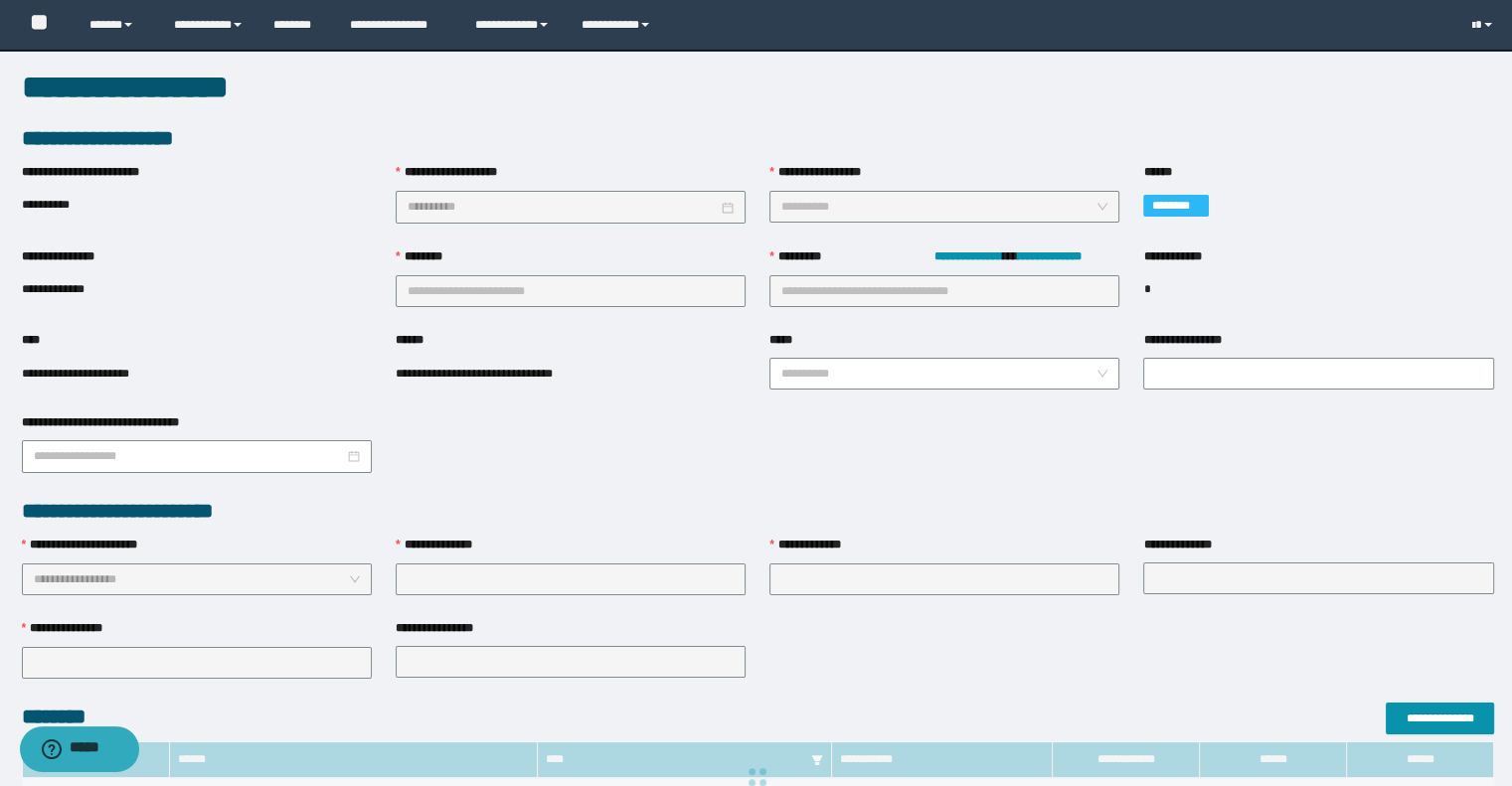 type on "**********" 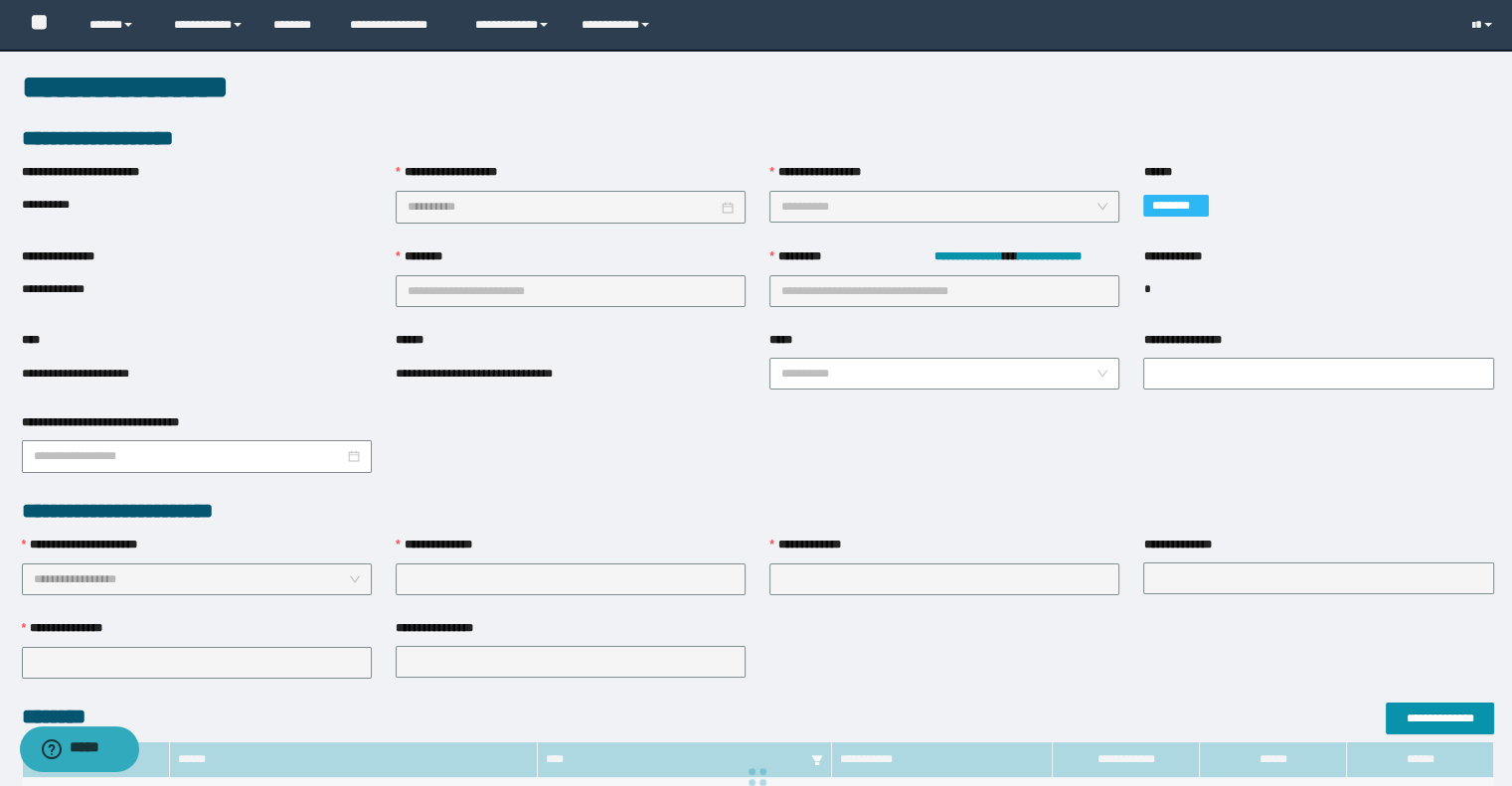 type on "**********" 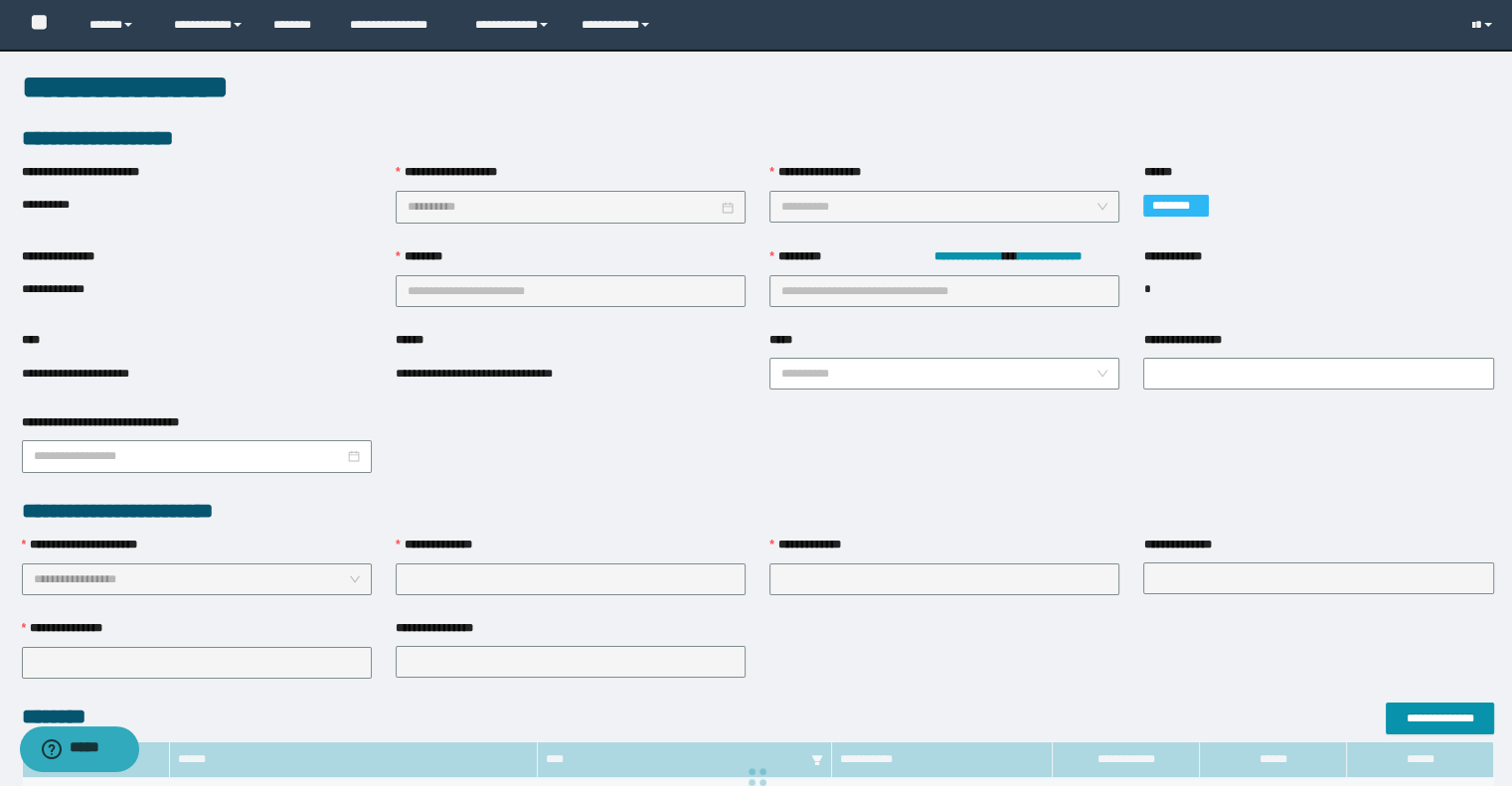type on "*****" 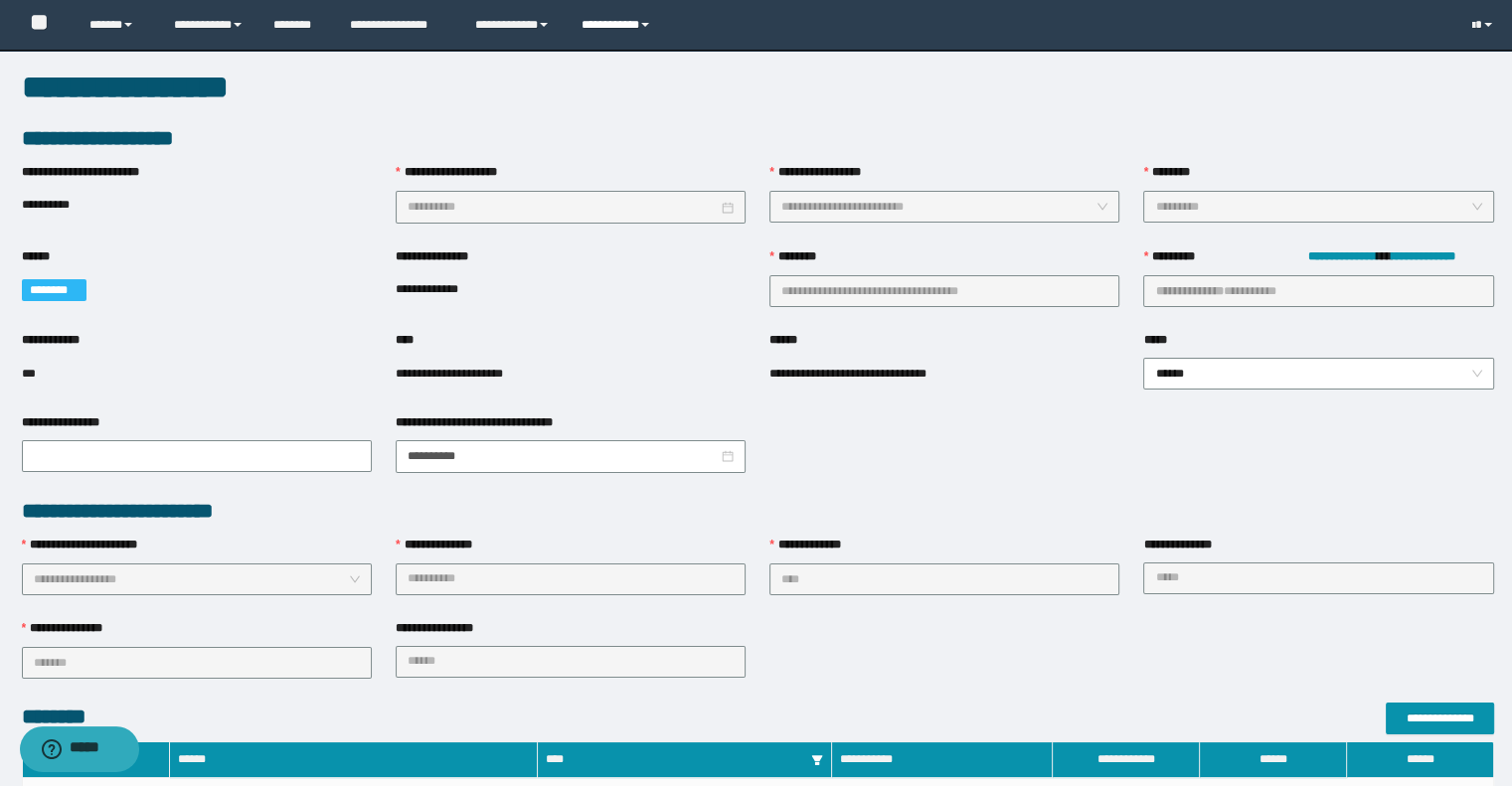 click on "**********" at bounding box center (618, 25) 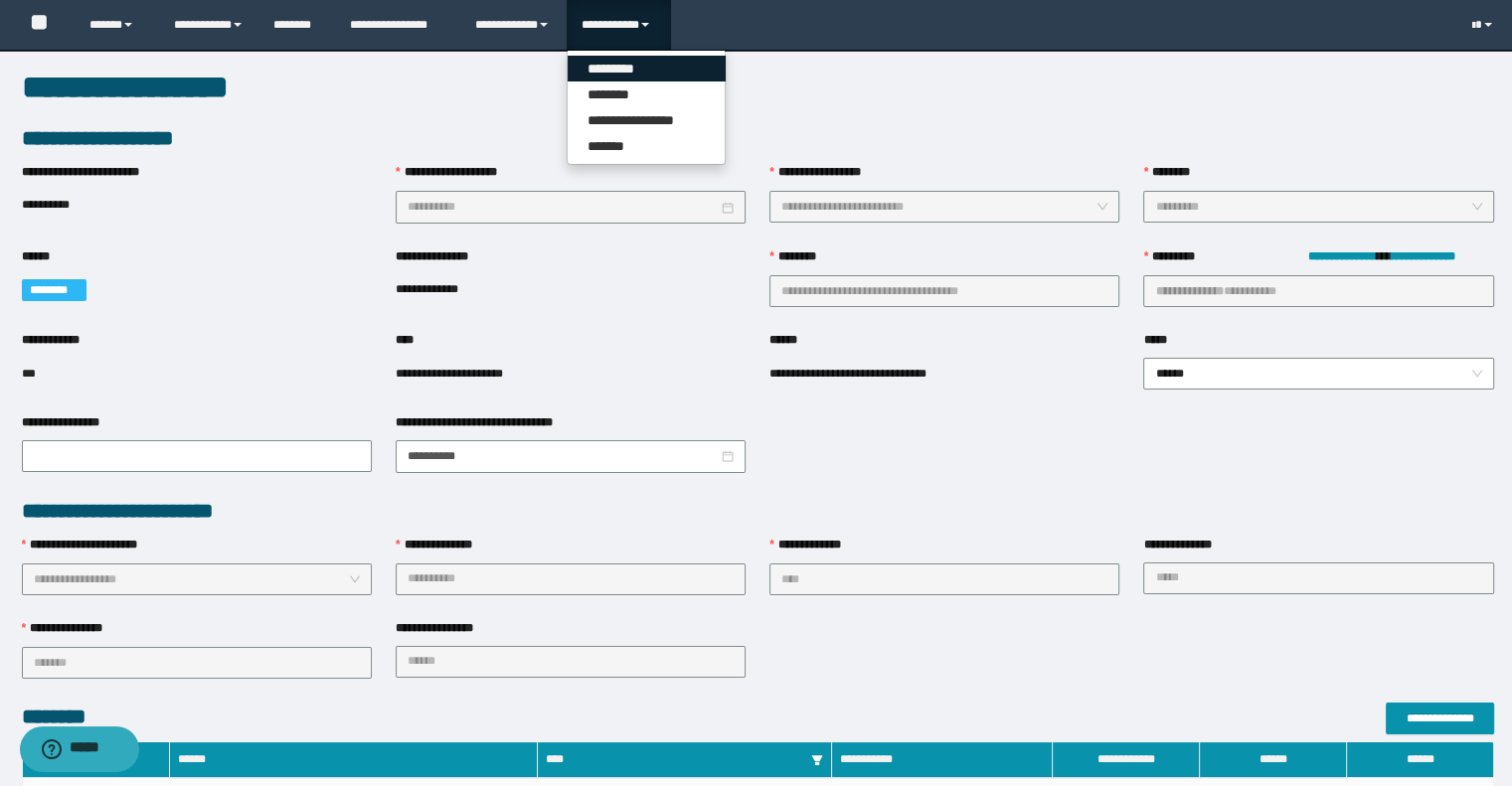 click on "*********" at bounding box center (646, 69) 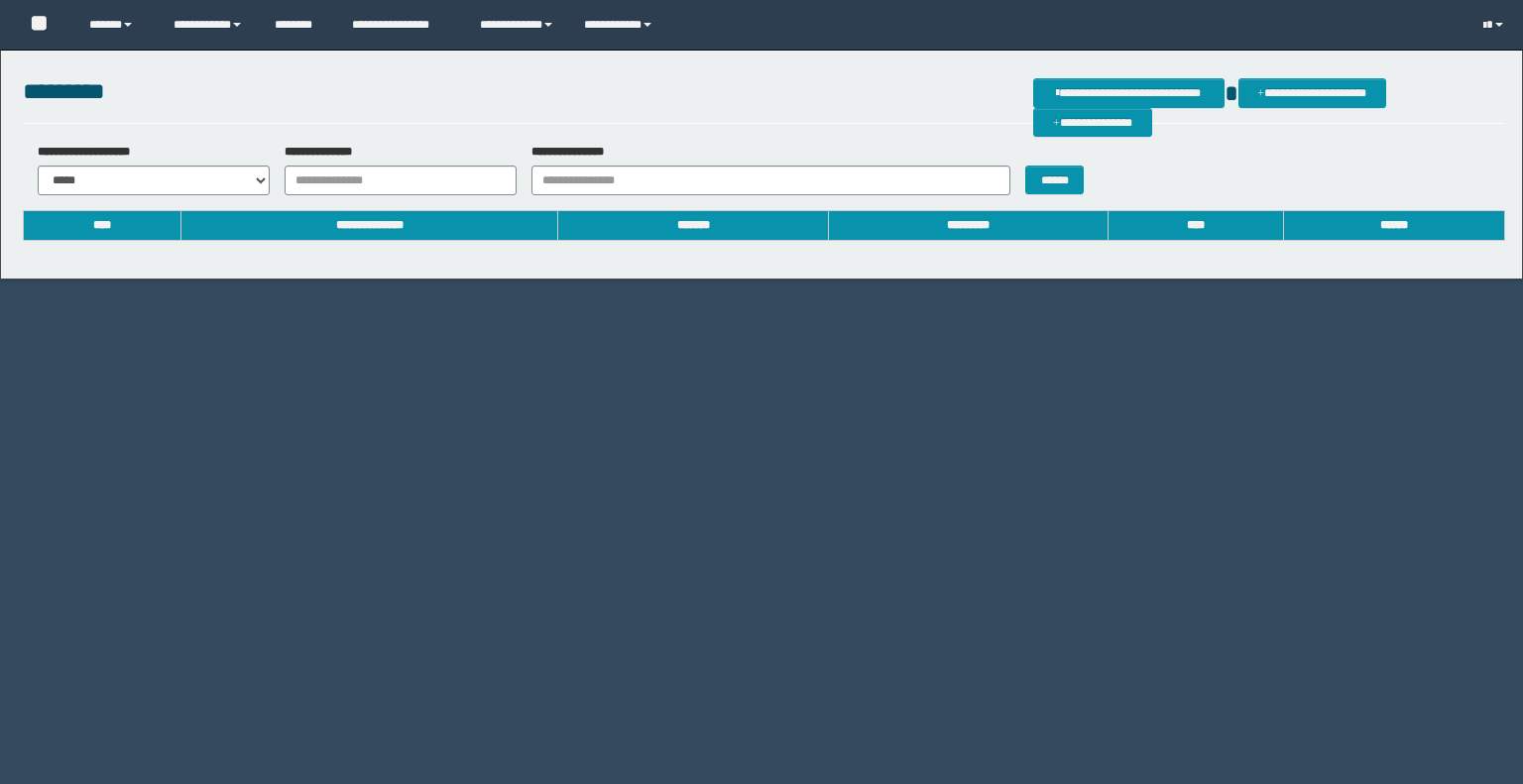 scroll, scrollTop: 0, scrollLeft: 0, axis: both 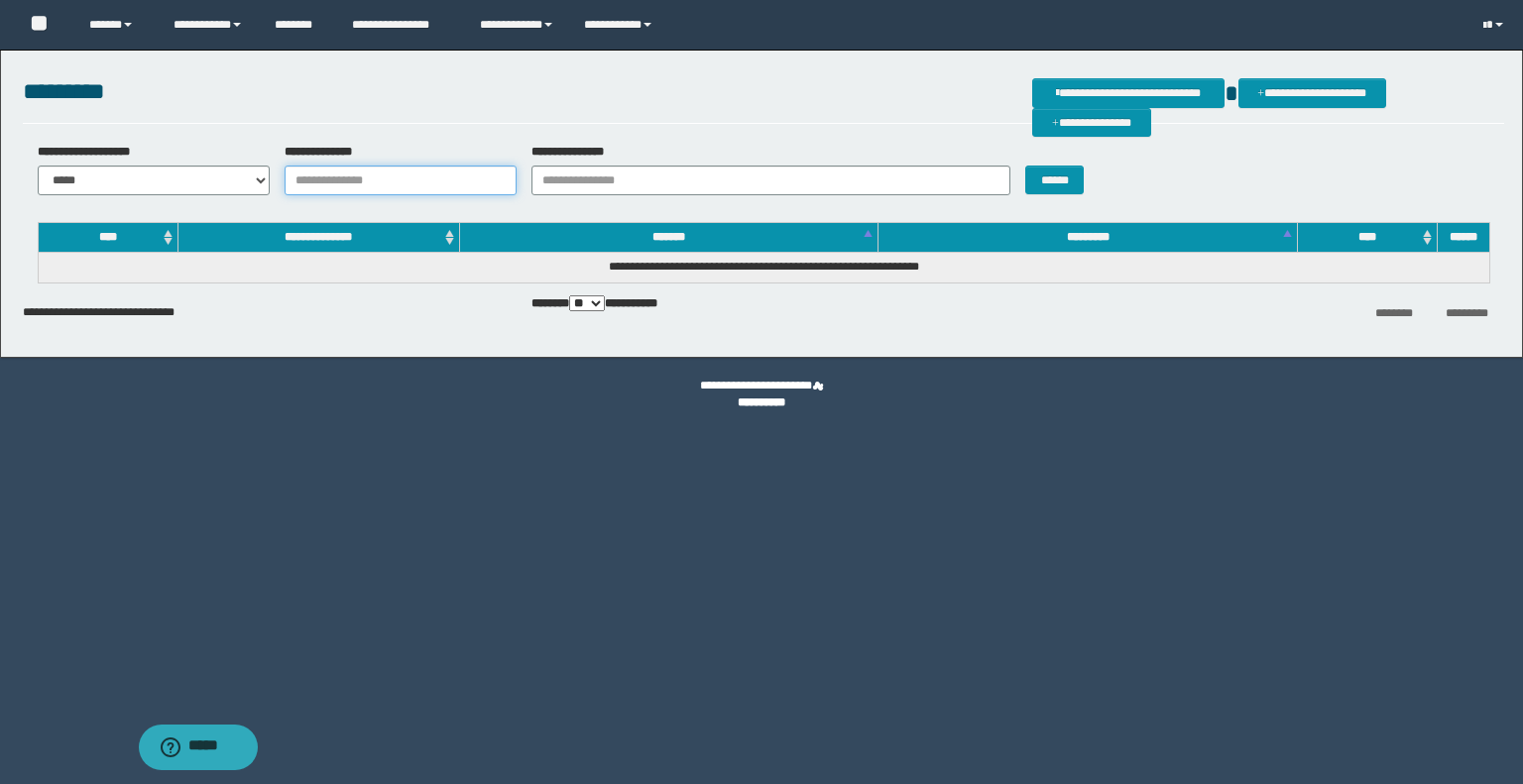 click on "**********" at bounding box center (401, 180) 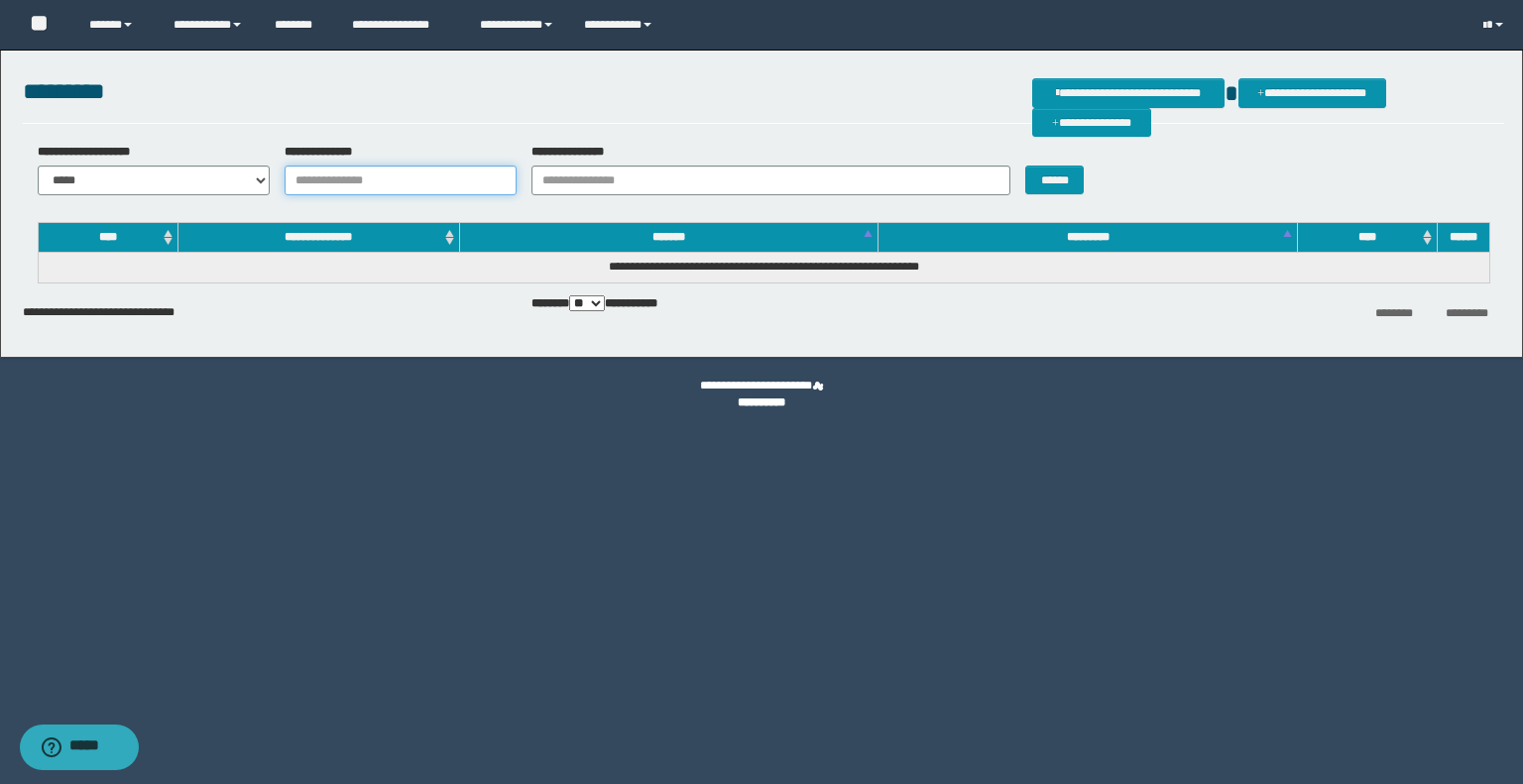 paste on "**********" 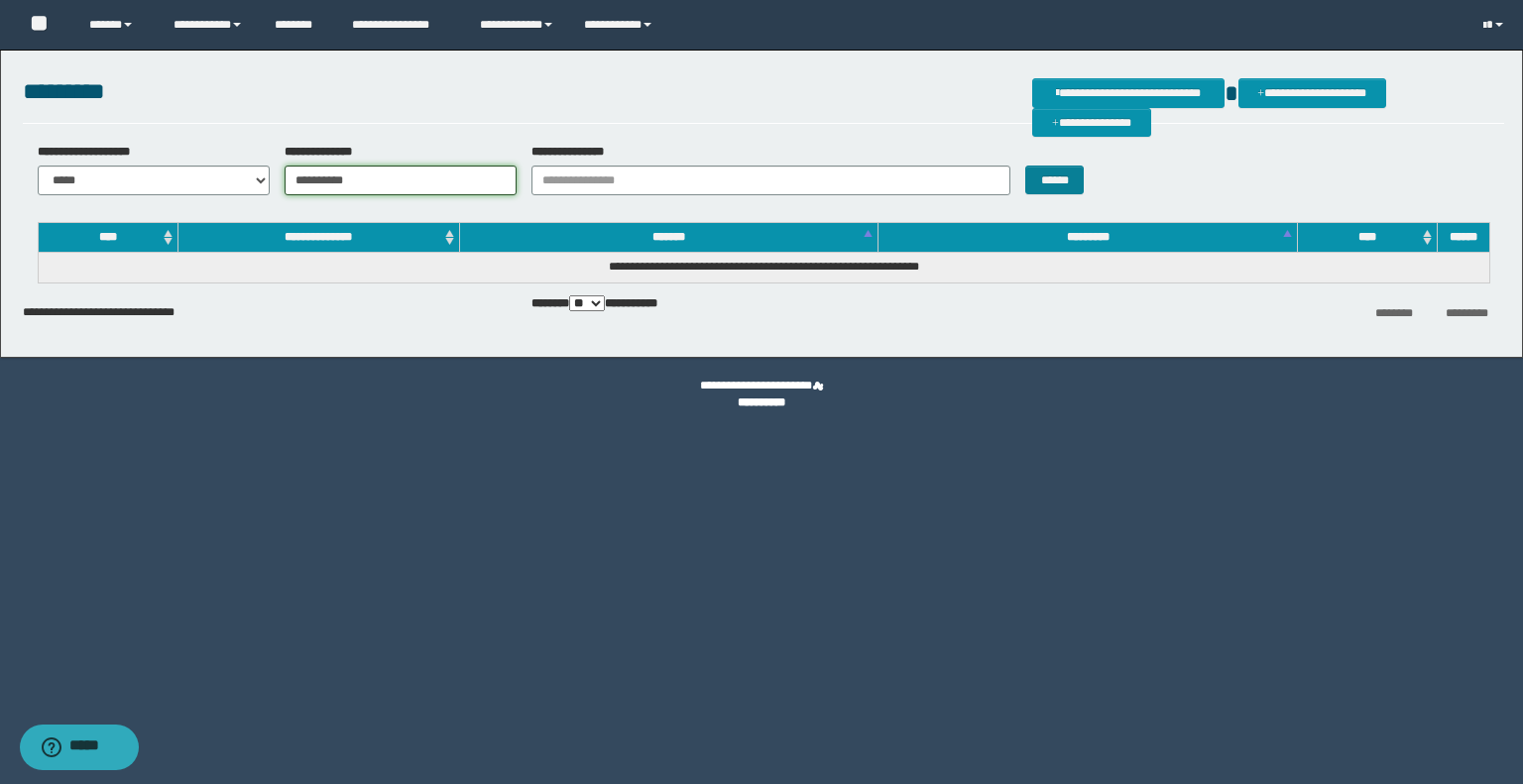 type on "**********" 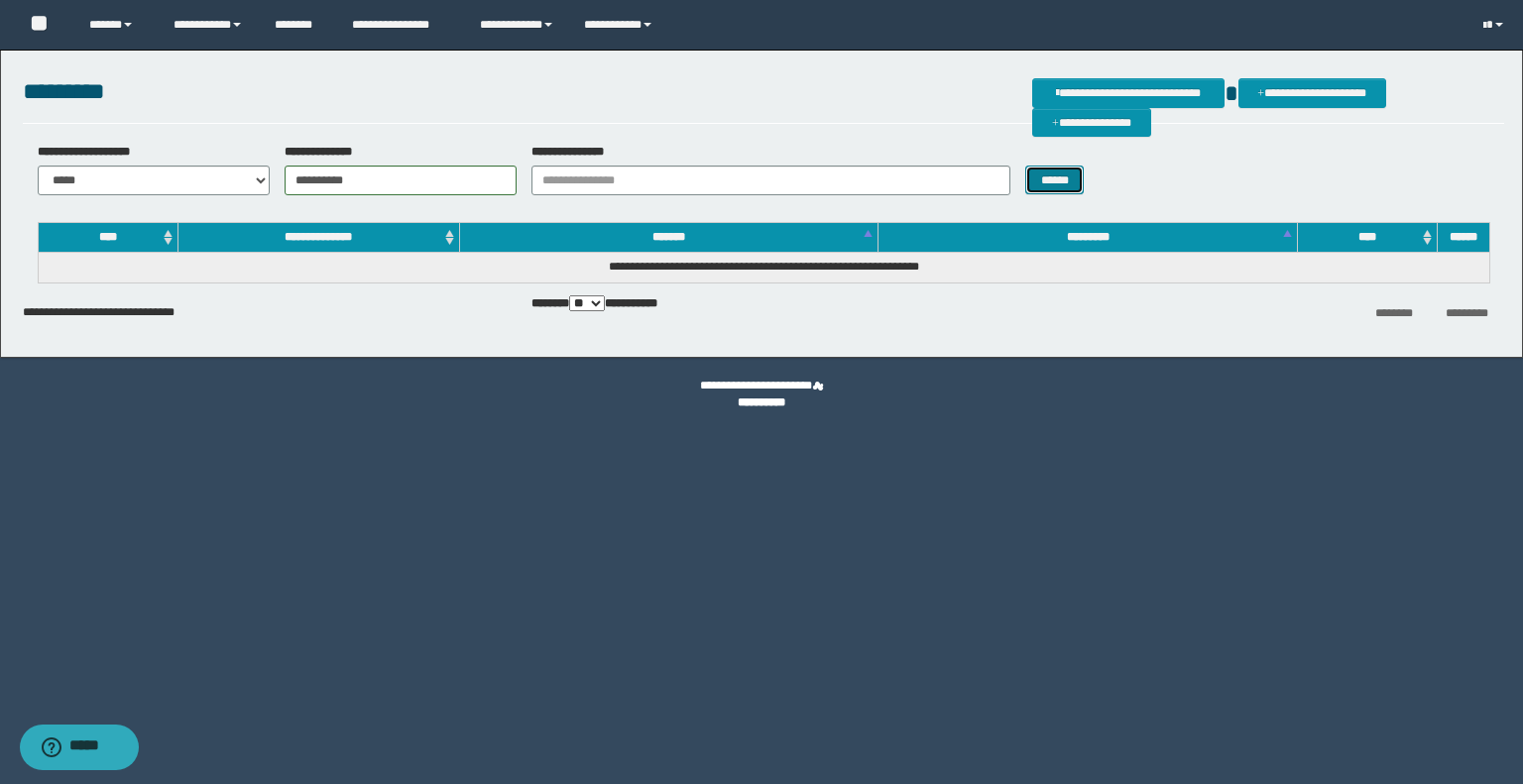 click on "******" at bounding box center (1054, 180) 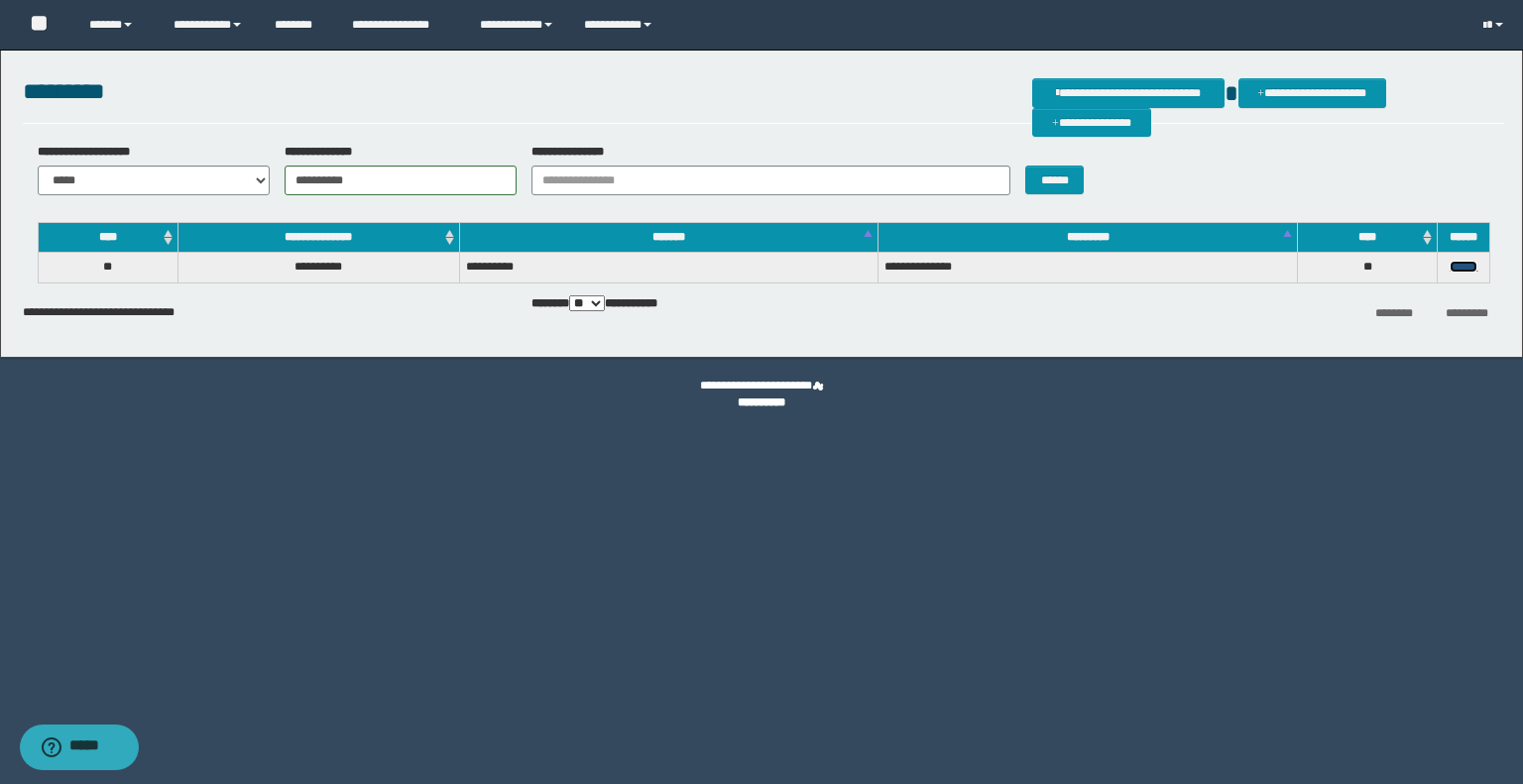 click on "******" at bounding box center [1464, 267] 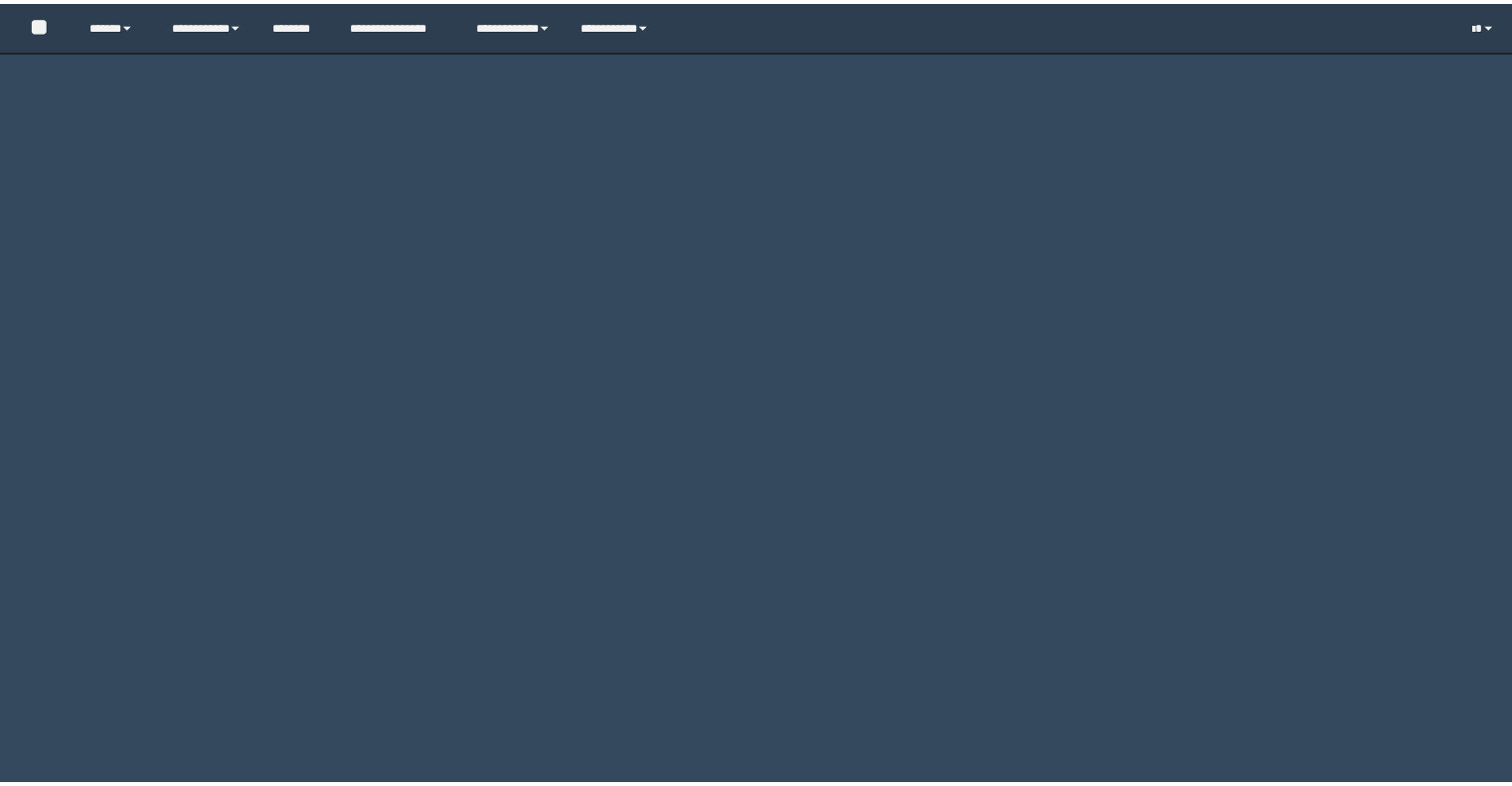 scroll, scrollTop: 0, scrollLeft: 0, axis: both 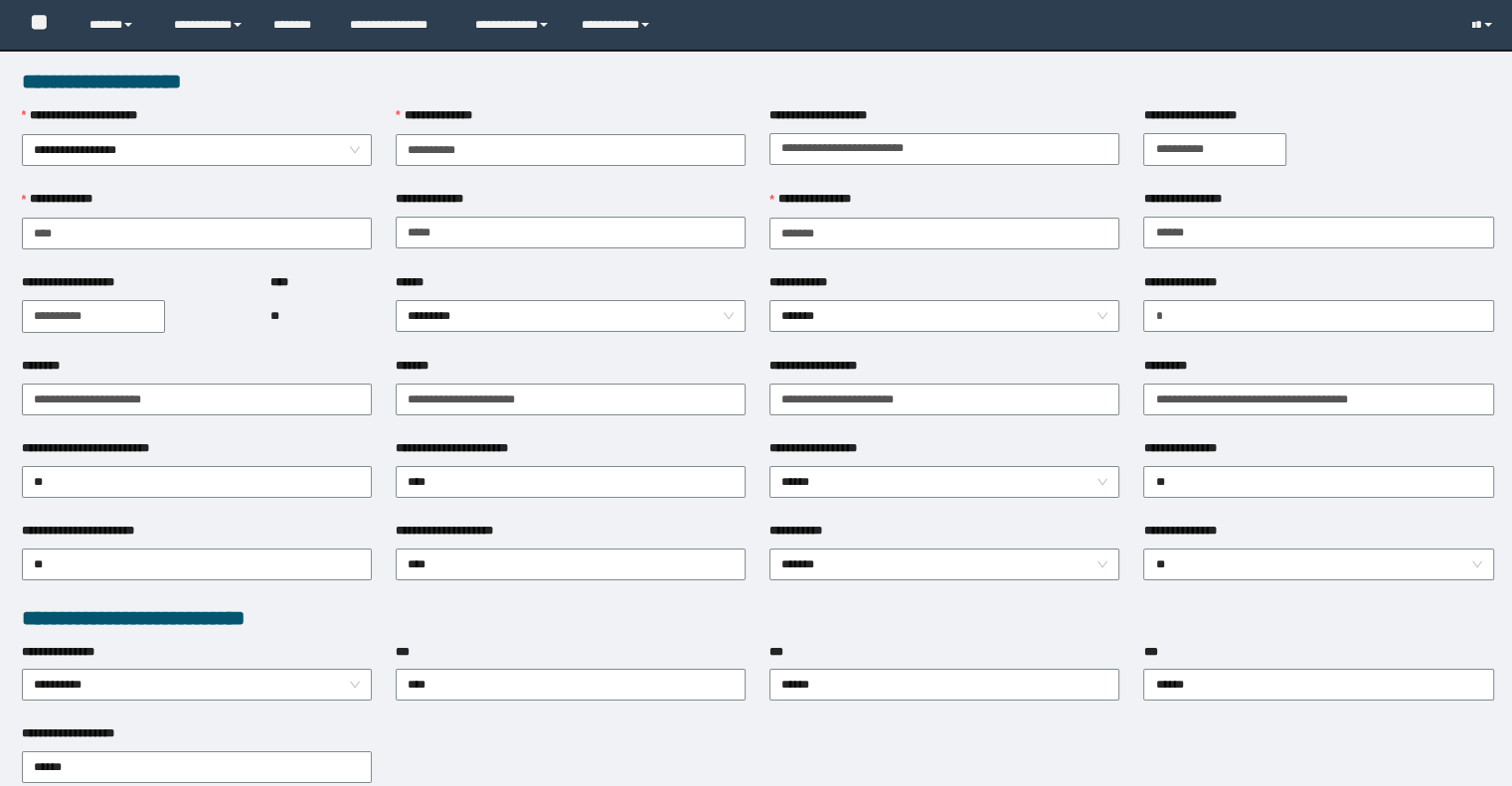 type on "**********" 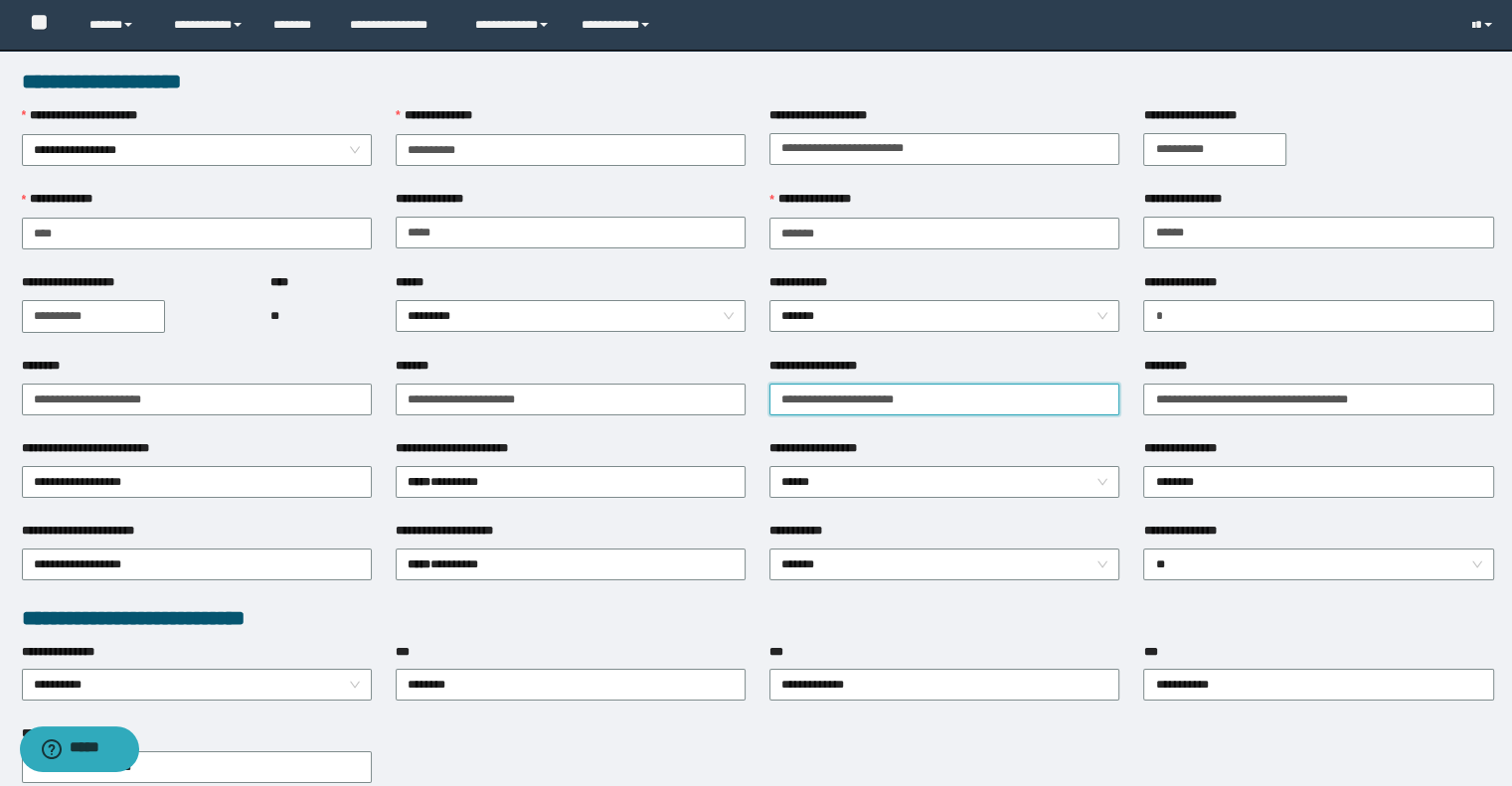 drag, startPoint x: 951, startPoint y: 387, endPoint x: 711, endPoint y: 371, distance: 240.53274 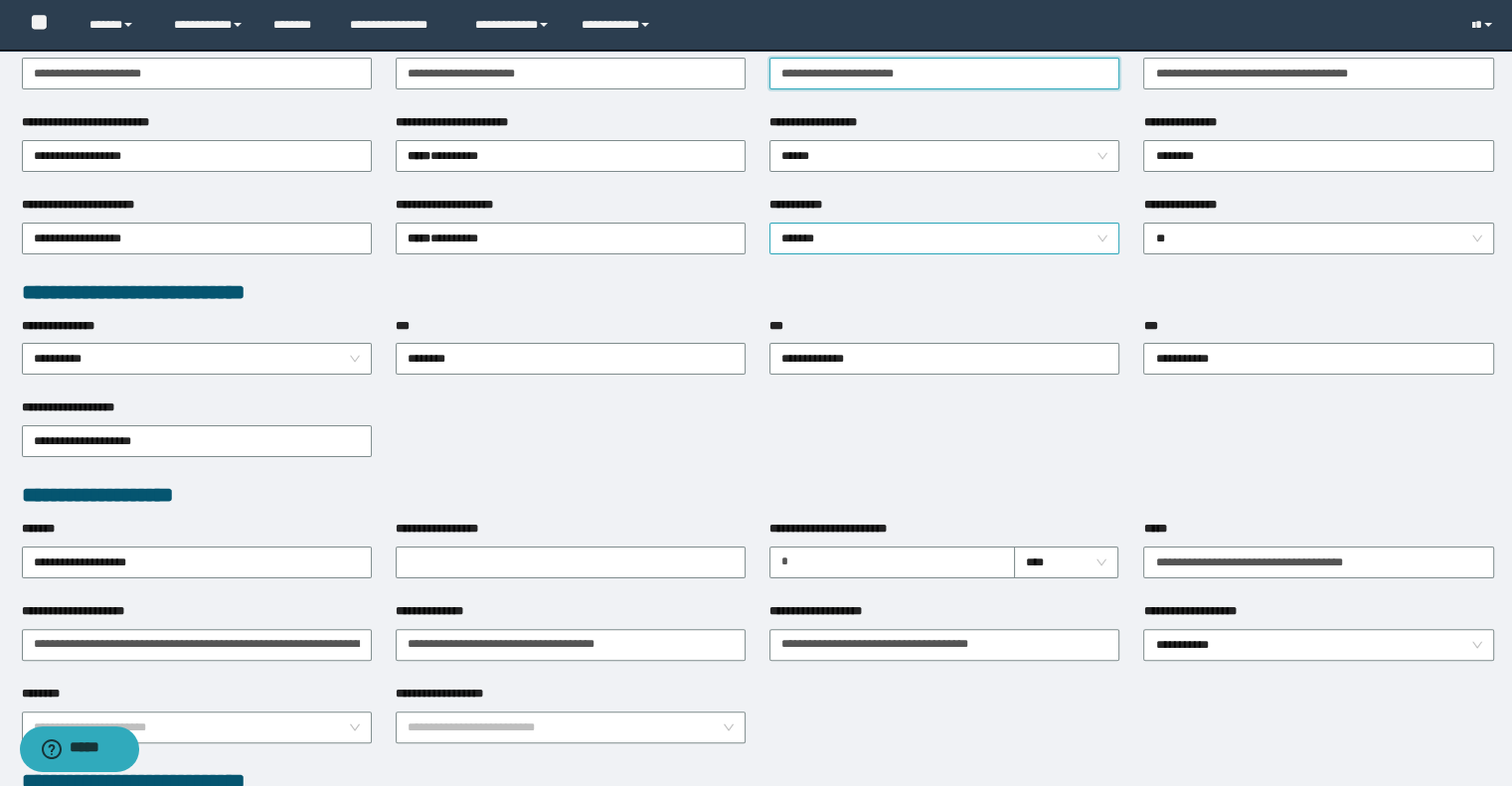 scroll, scrollTop: 497, scrollLeft: 0, axis: vertical 